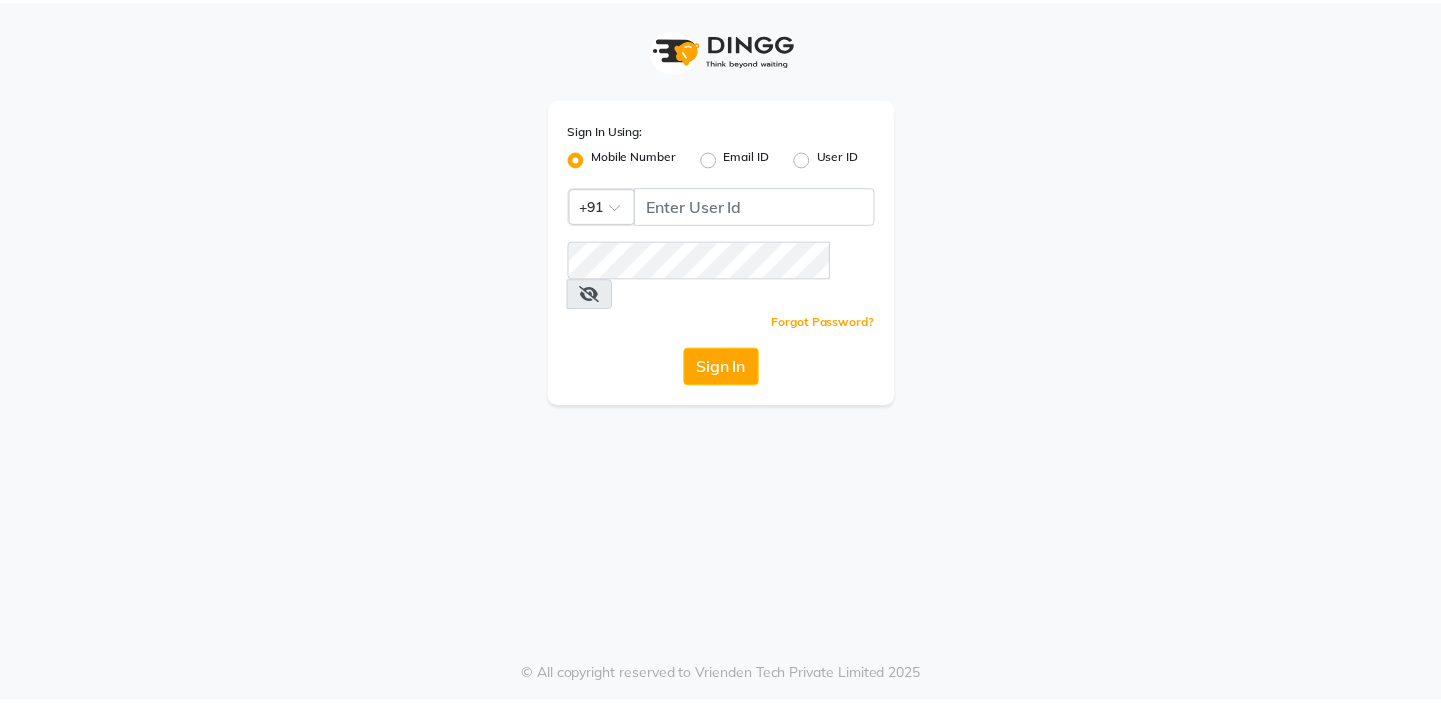 scroll, scrollTop: 0, scrollLeft: 0, axis: both 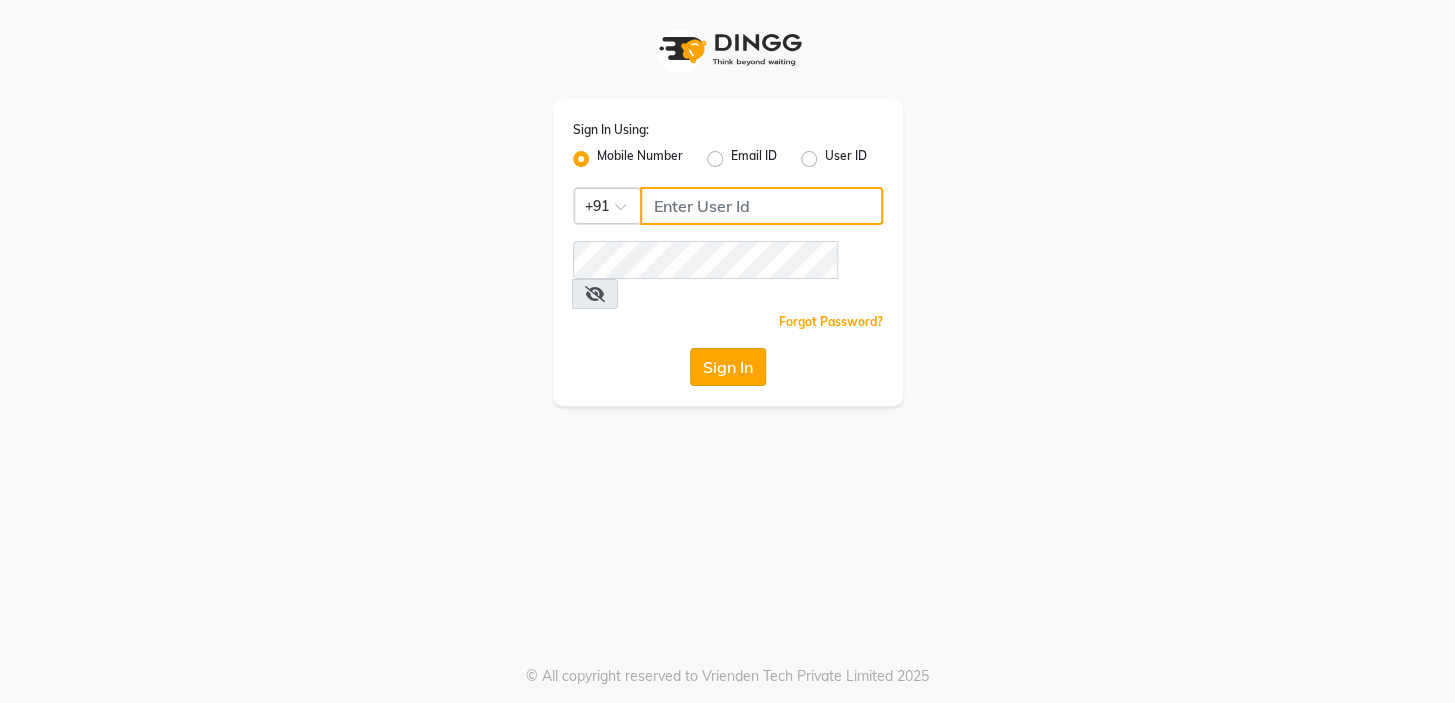 type on "[PHONE]" 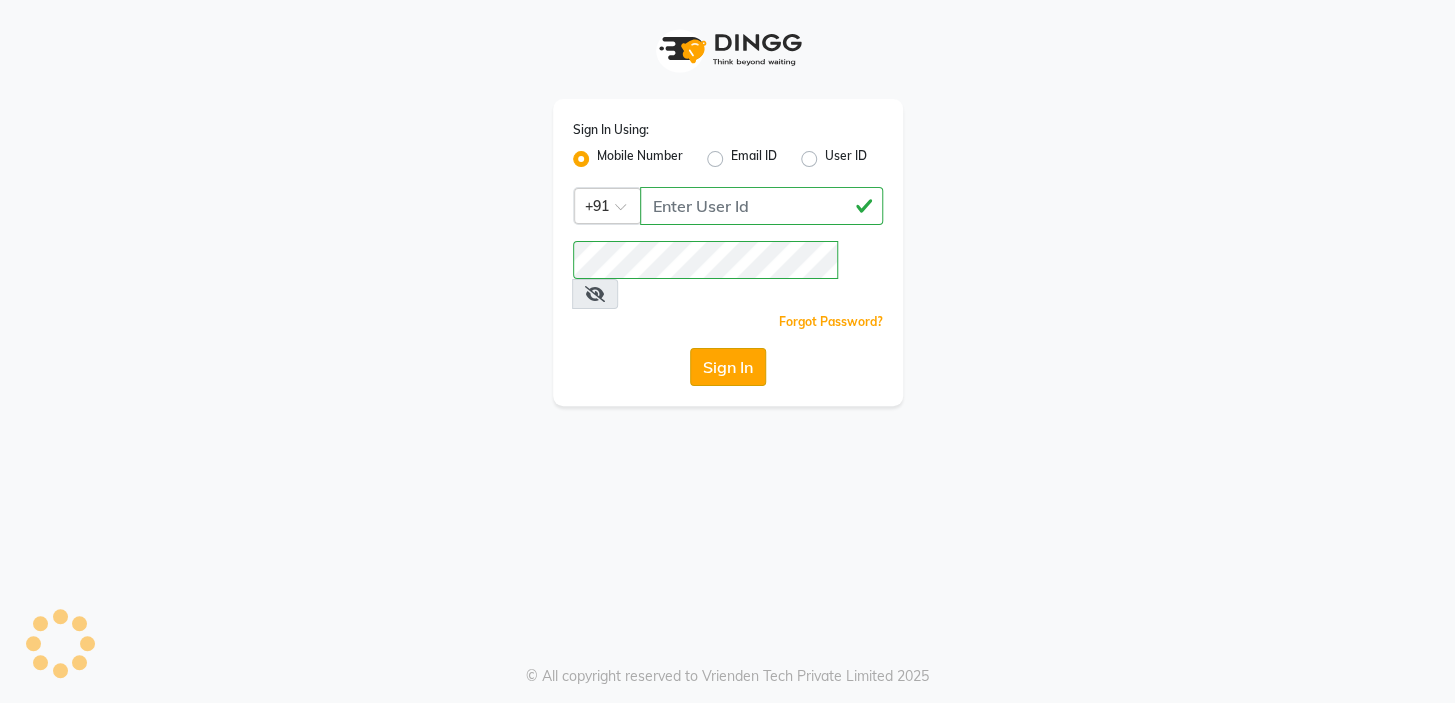 click on "Sign In" 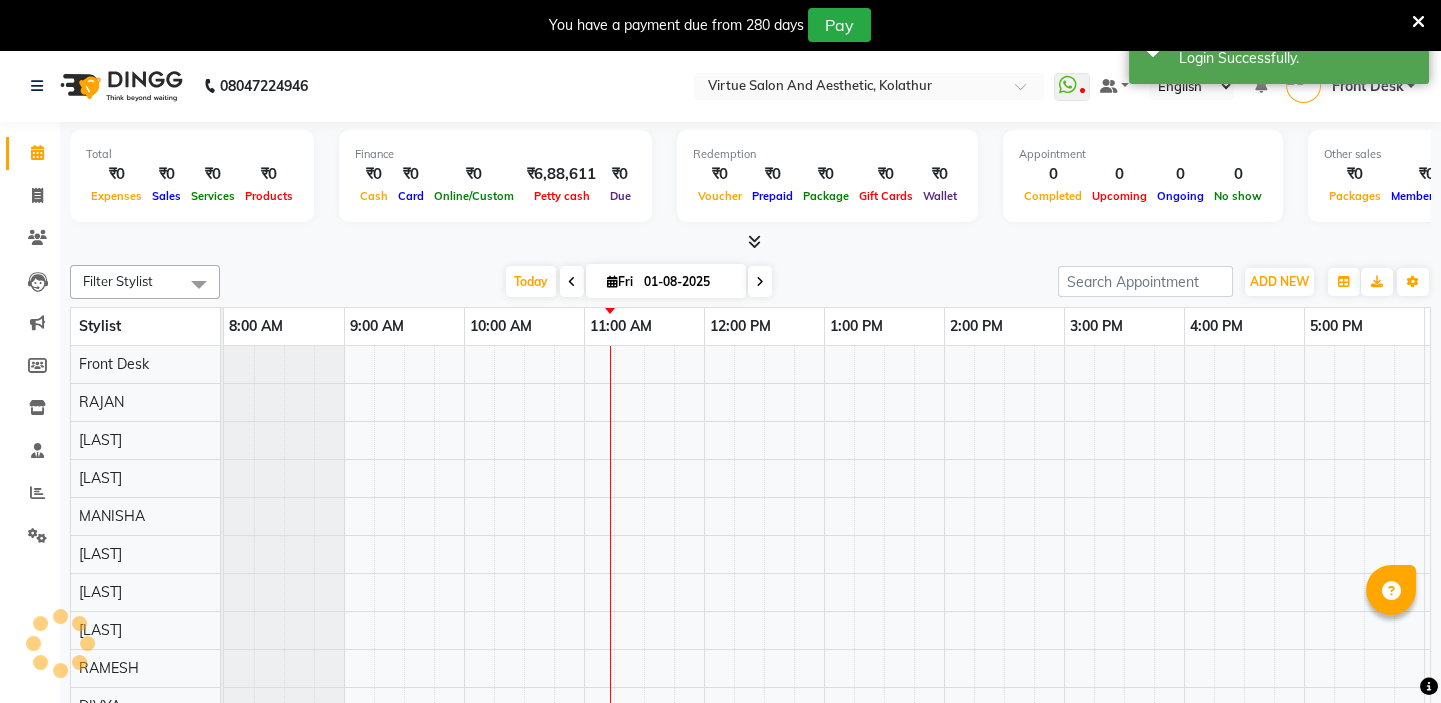 scroll, scrollTop: 0, scrollLeft: 0, axis: both 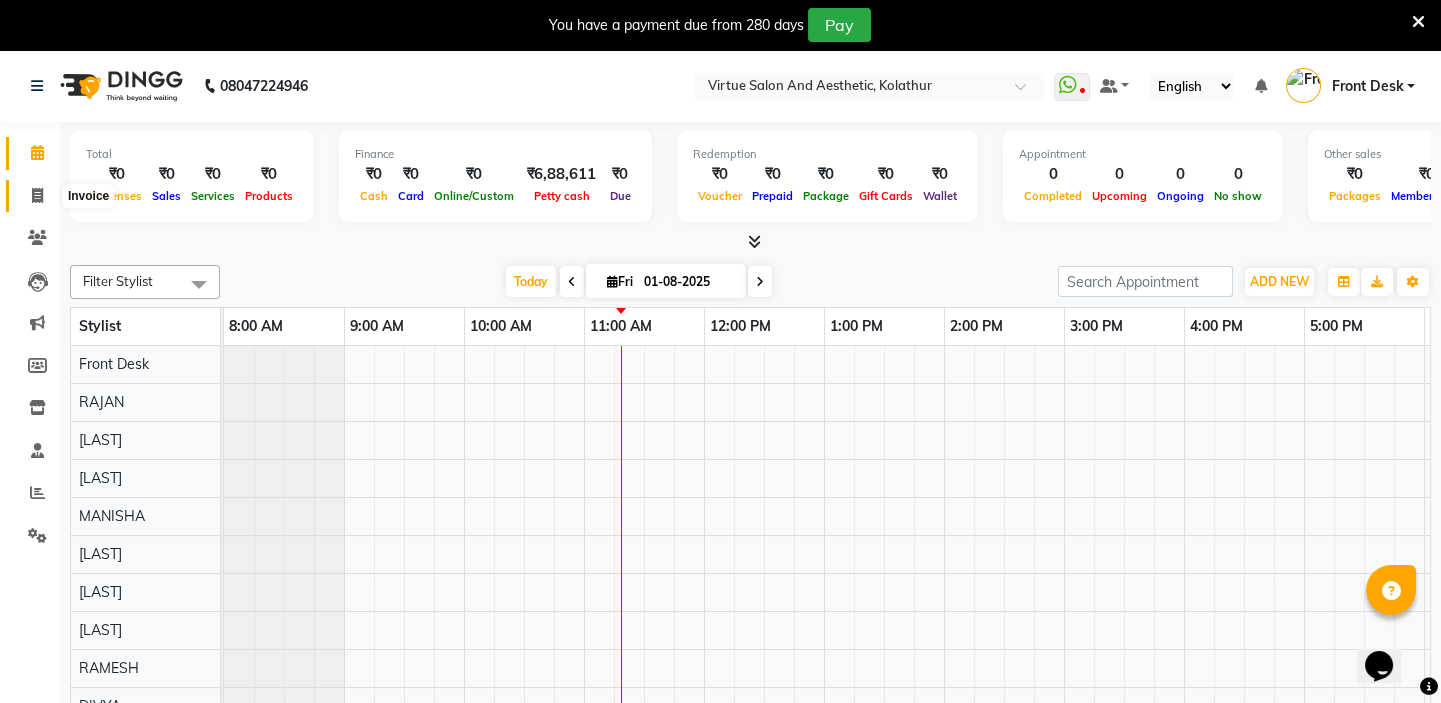 click 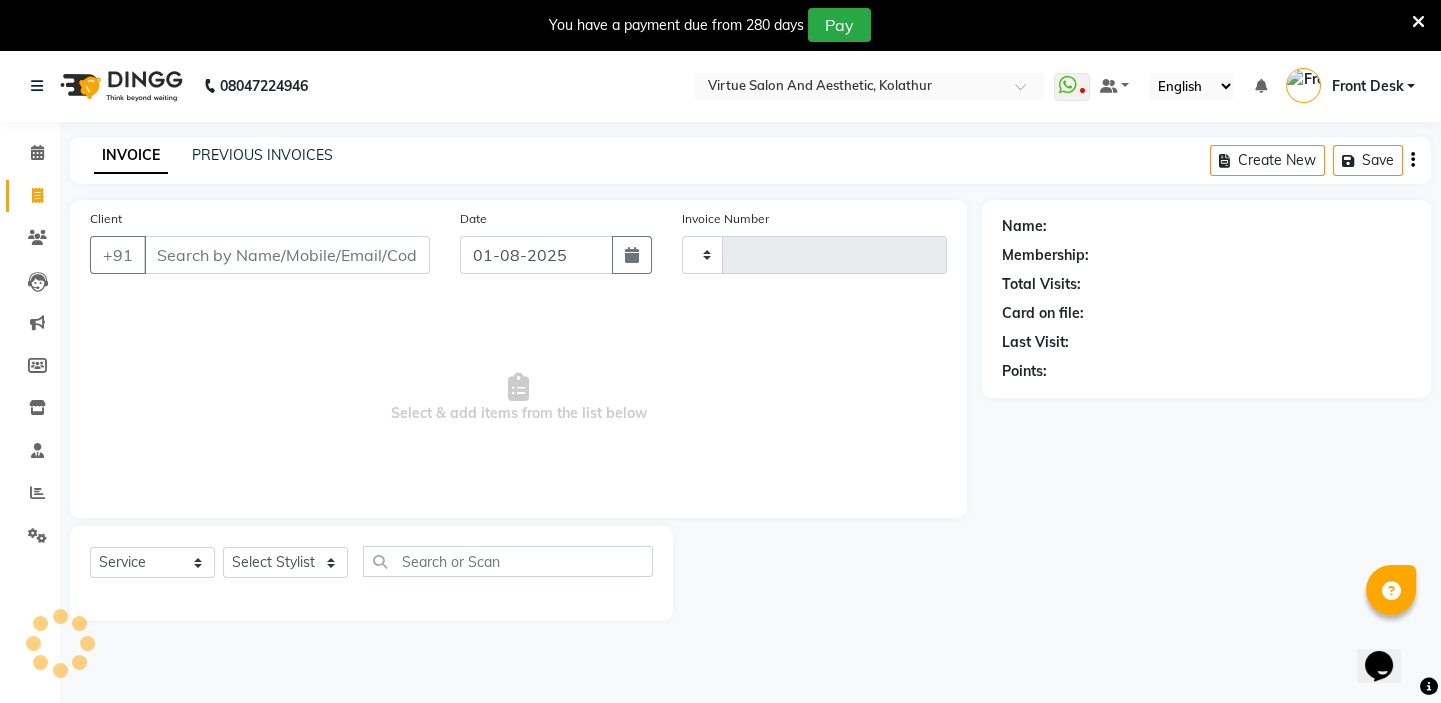 type on "0915" 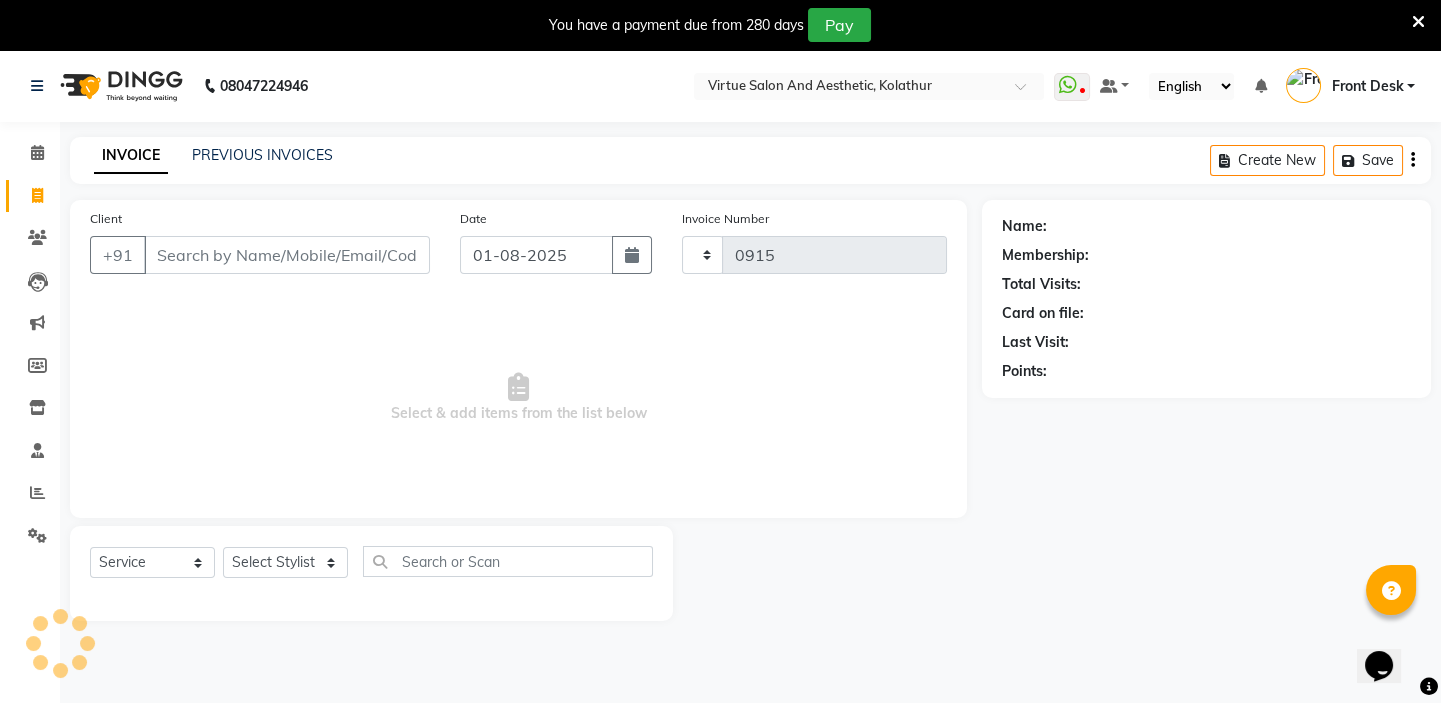 select on "7053" 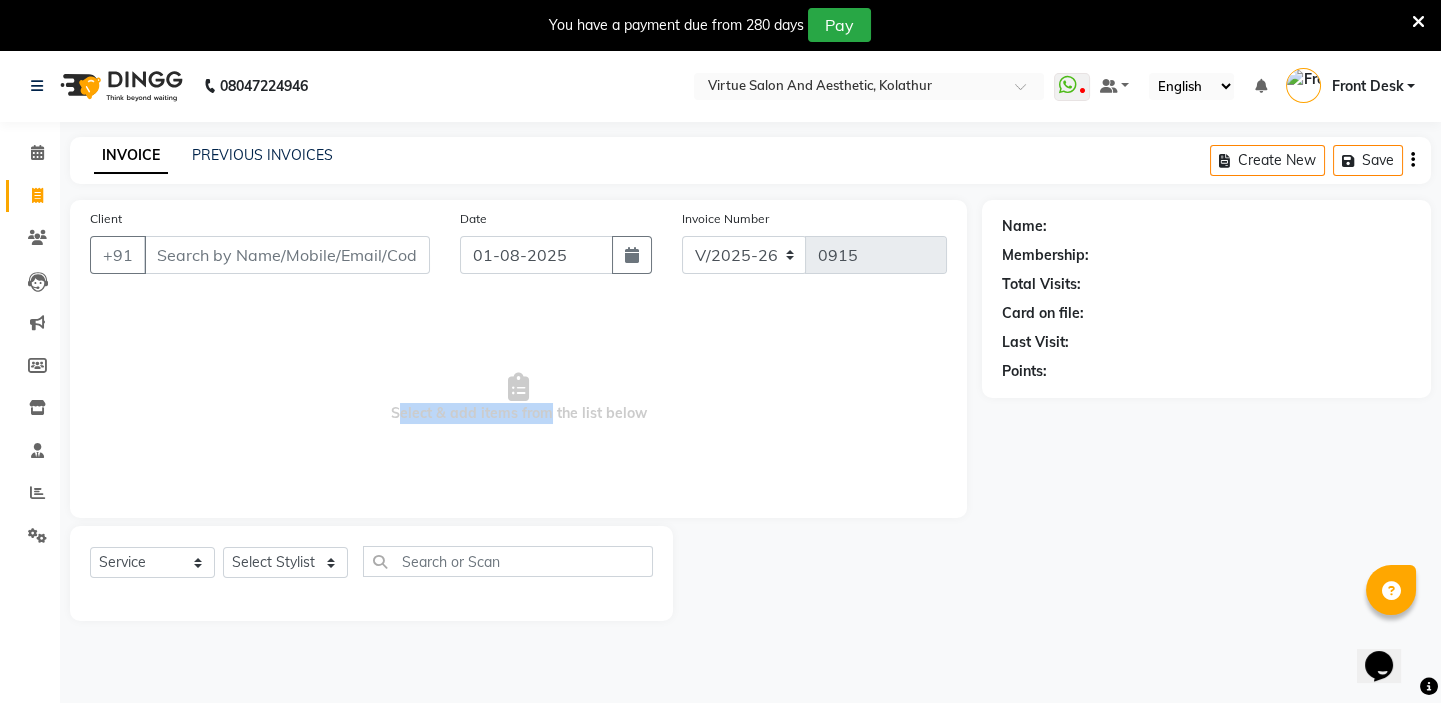 drag, startPoint x: 360, startPoint y: 427, endPoint x: 669, endPoint y: 408, distance: 309.5836 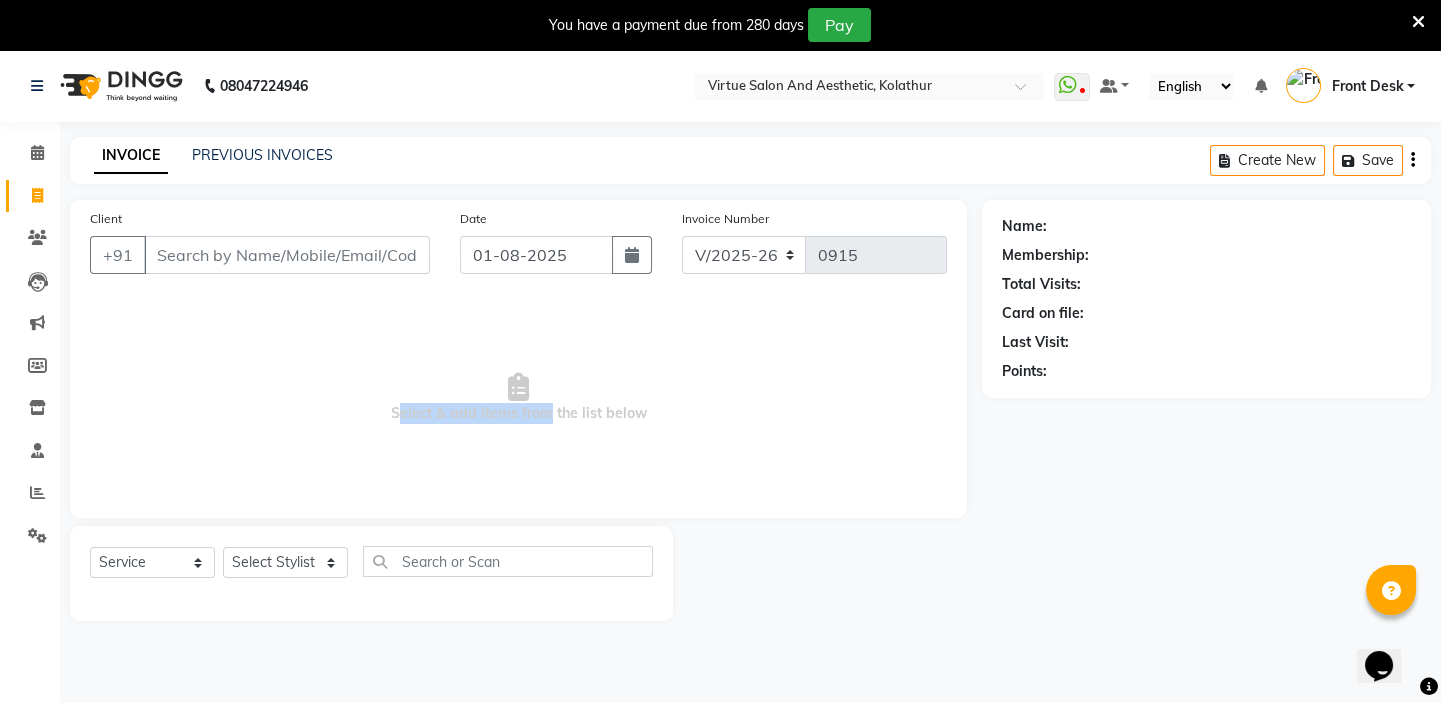 click on "Select & add items from the list below" at bounding box center [518, 398] 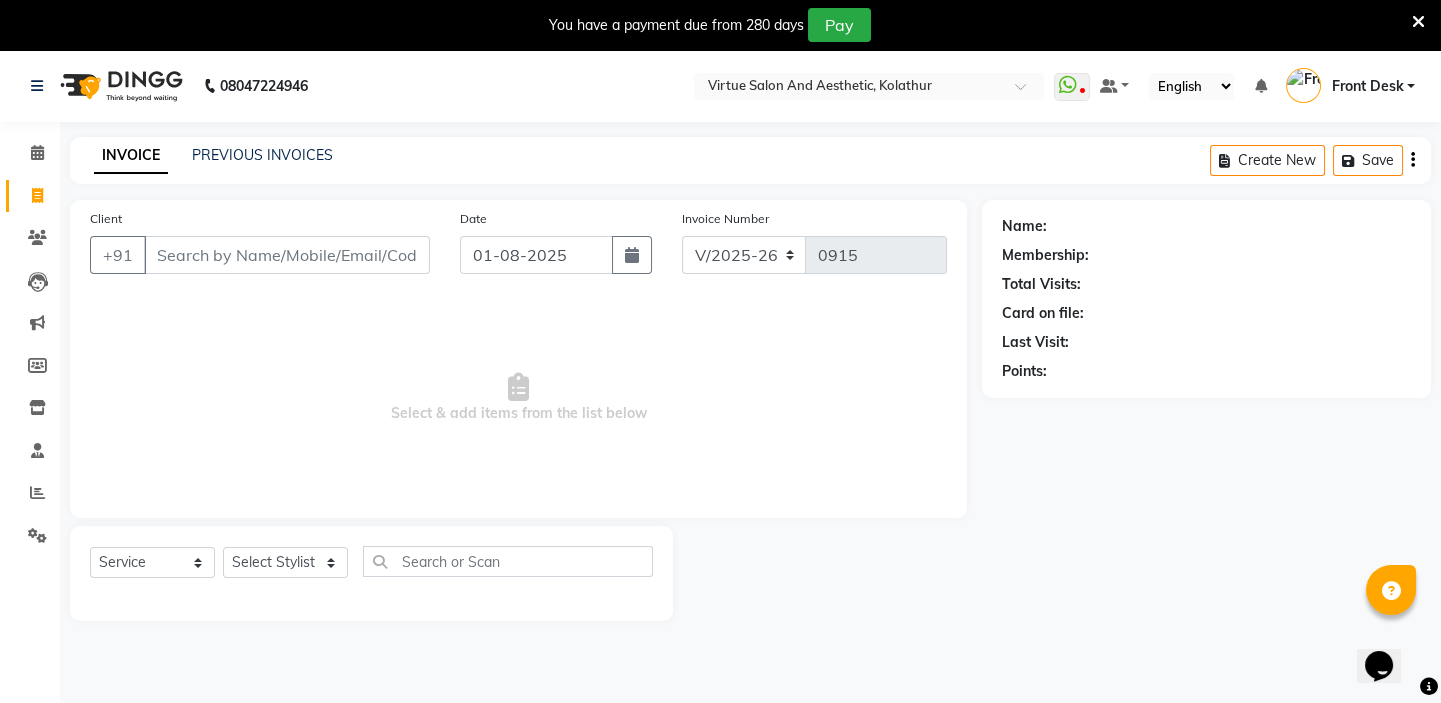 click on "Select & add items from the list below" at bounding box center [518, 398] 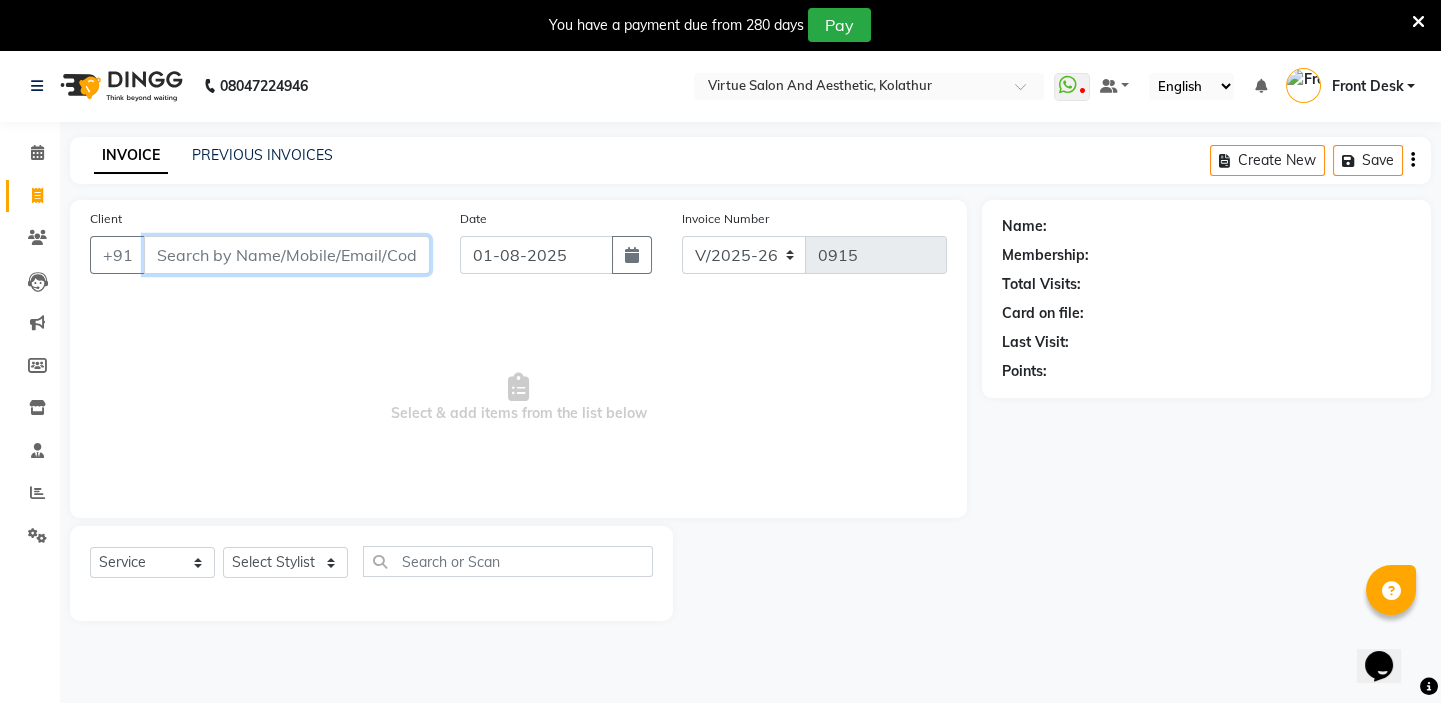 click on "Client" at bounding box center [287, 255] 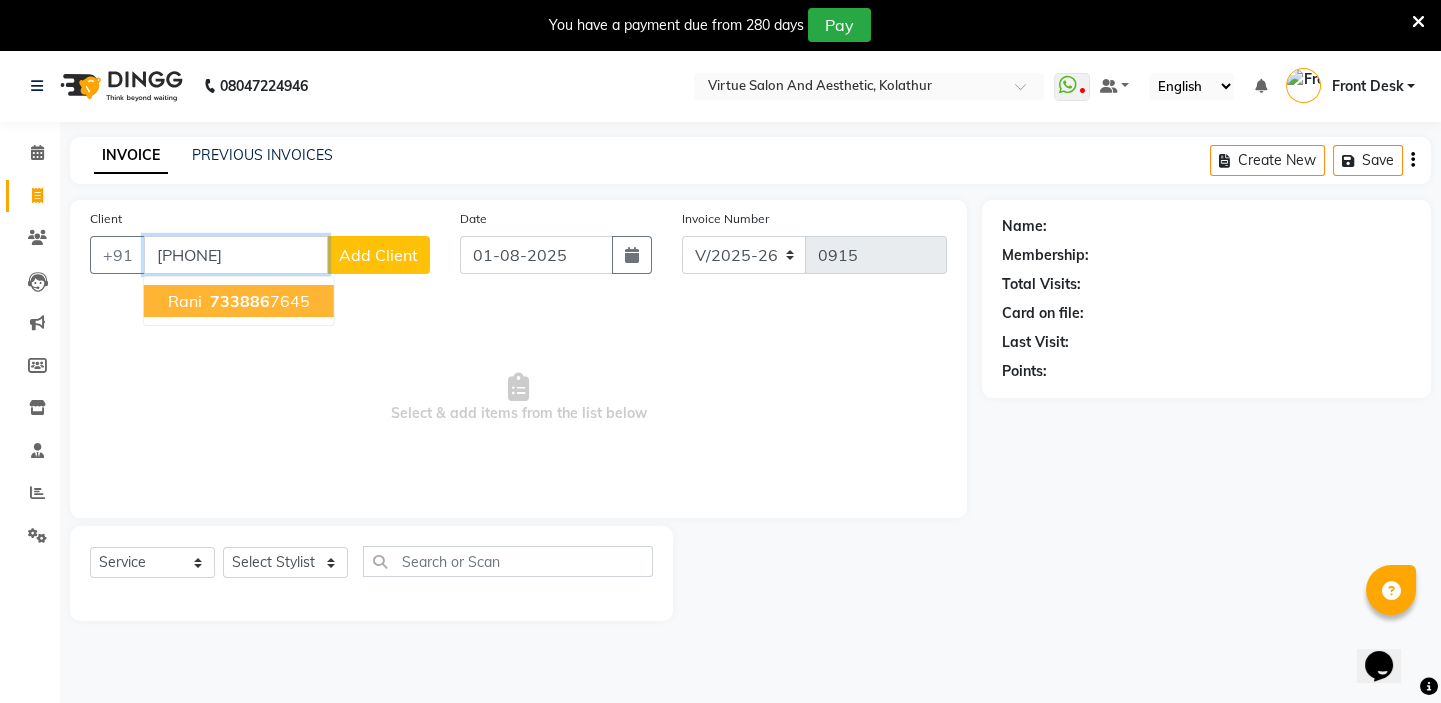 type on "[PHONE]" 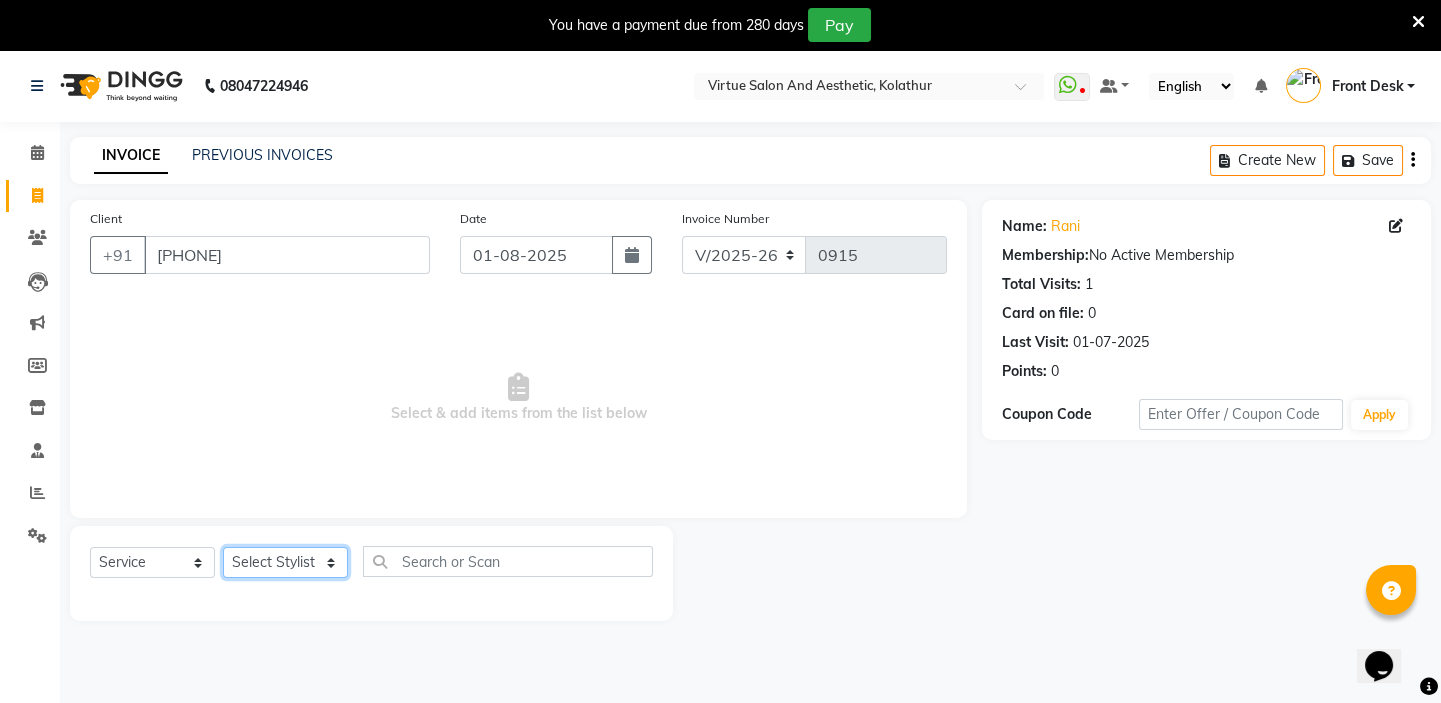 click on "Select Stylist [LAST] [LAST] [LAST] Front Desk [LAST] [LAST] [LAST] [LAST] [LAST] [LAST]" 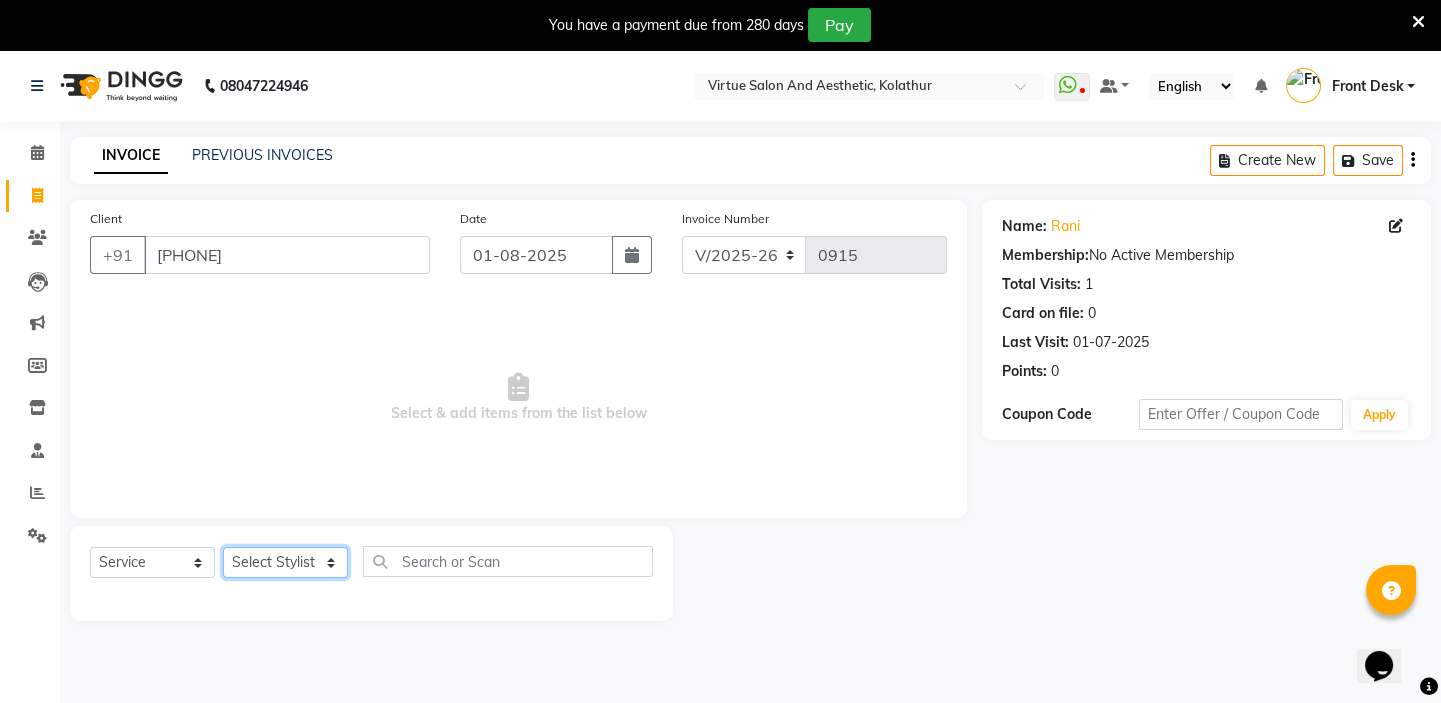select on "58624" 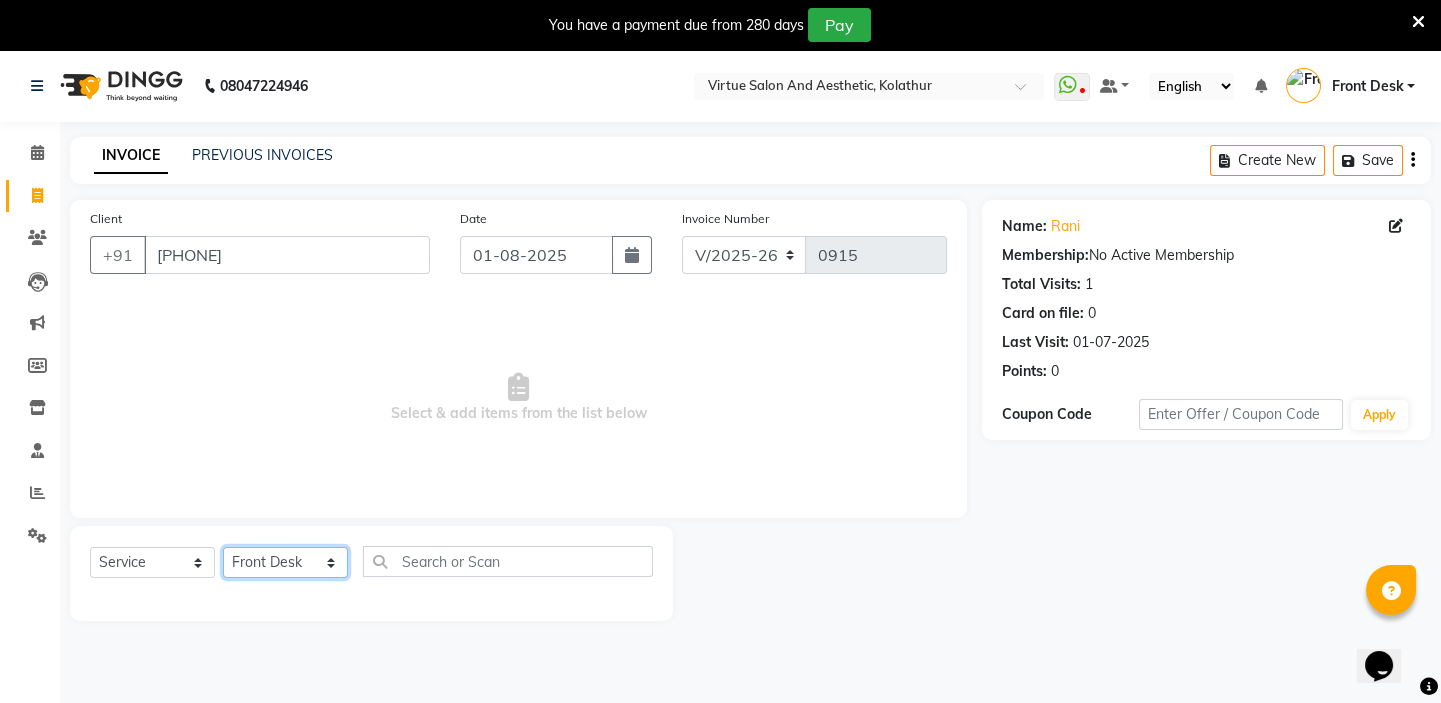 click on "Select Stylist [LAST] [LAST] [LAST] Front Desk [LAST] [LAST] [LAST] [LAST] [LAST] [LAST]" 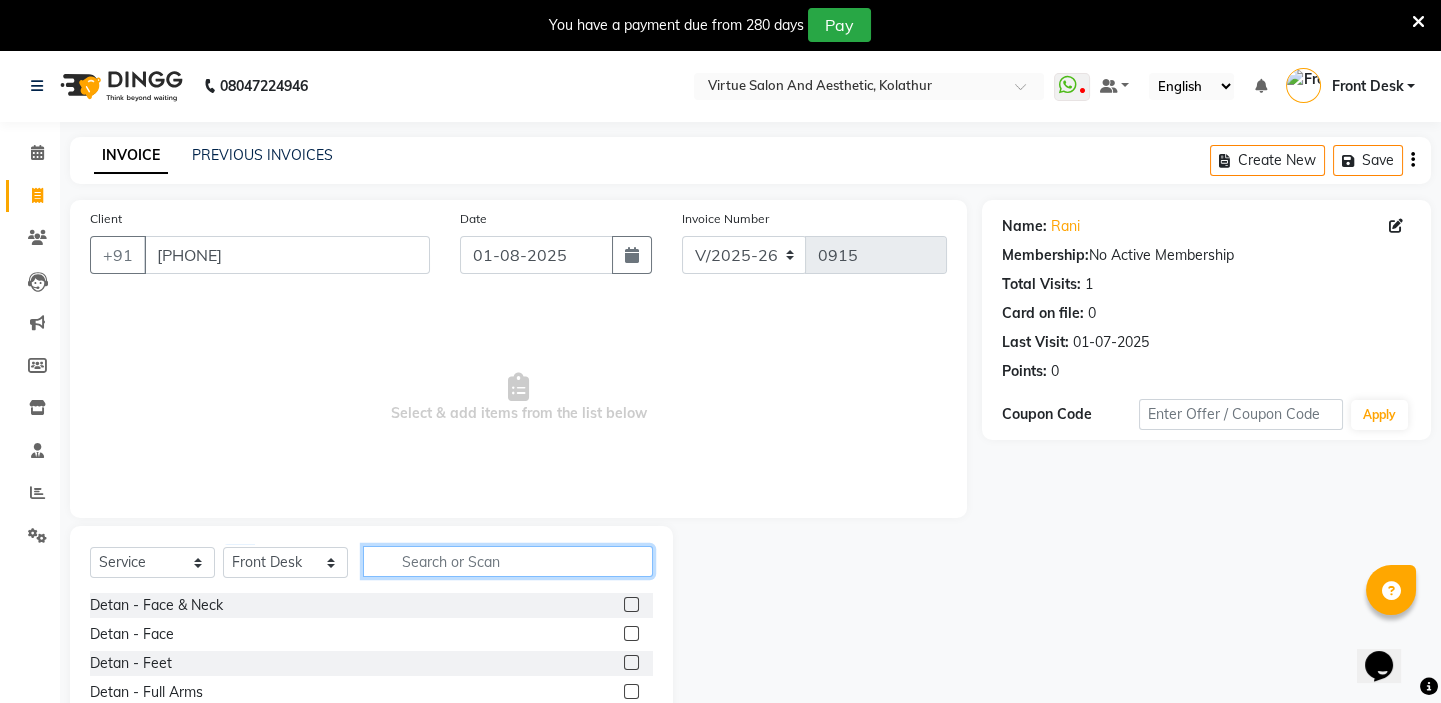 click 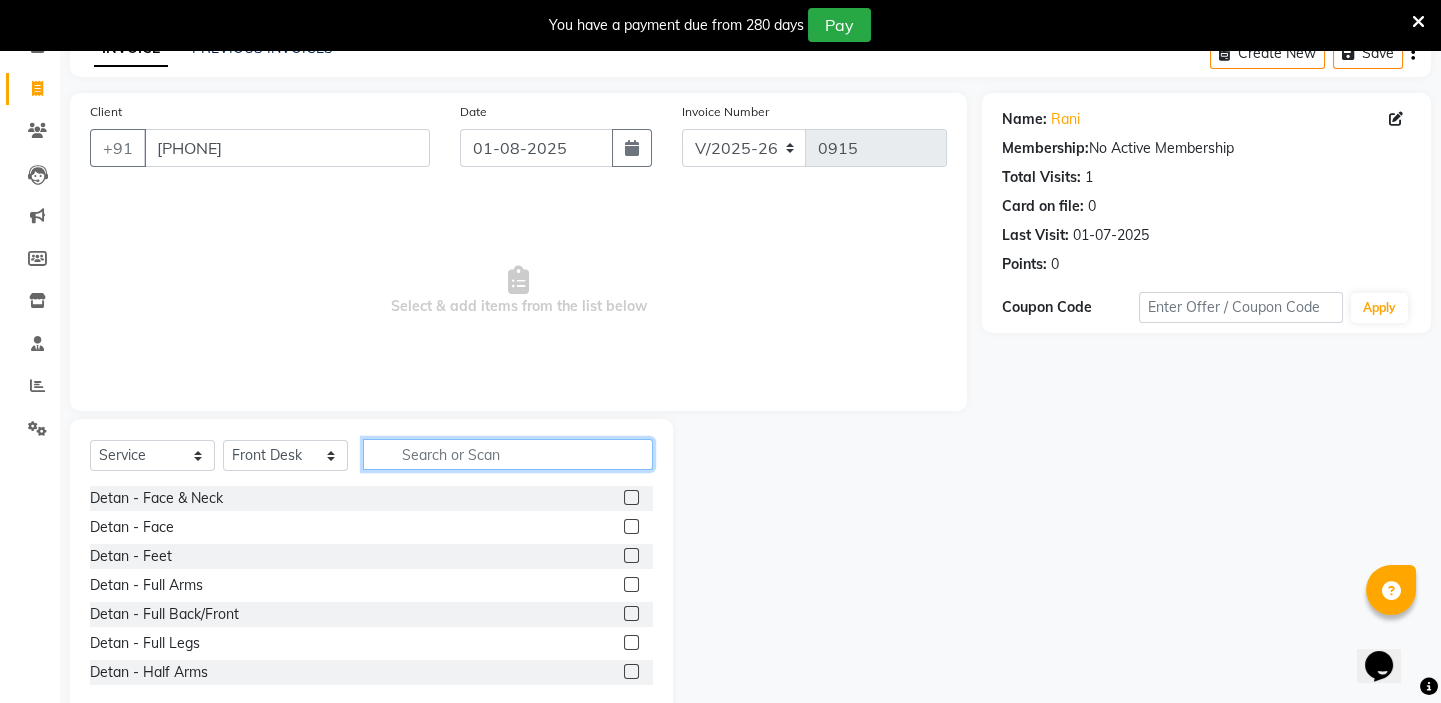 scroll, scrollTop: 149, scrollLeft: 0, axis: vertical 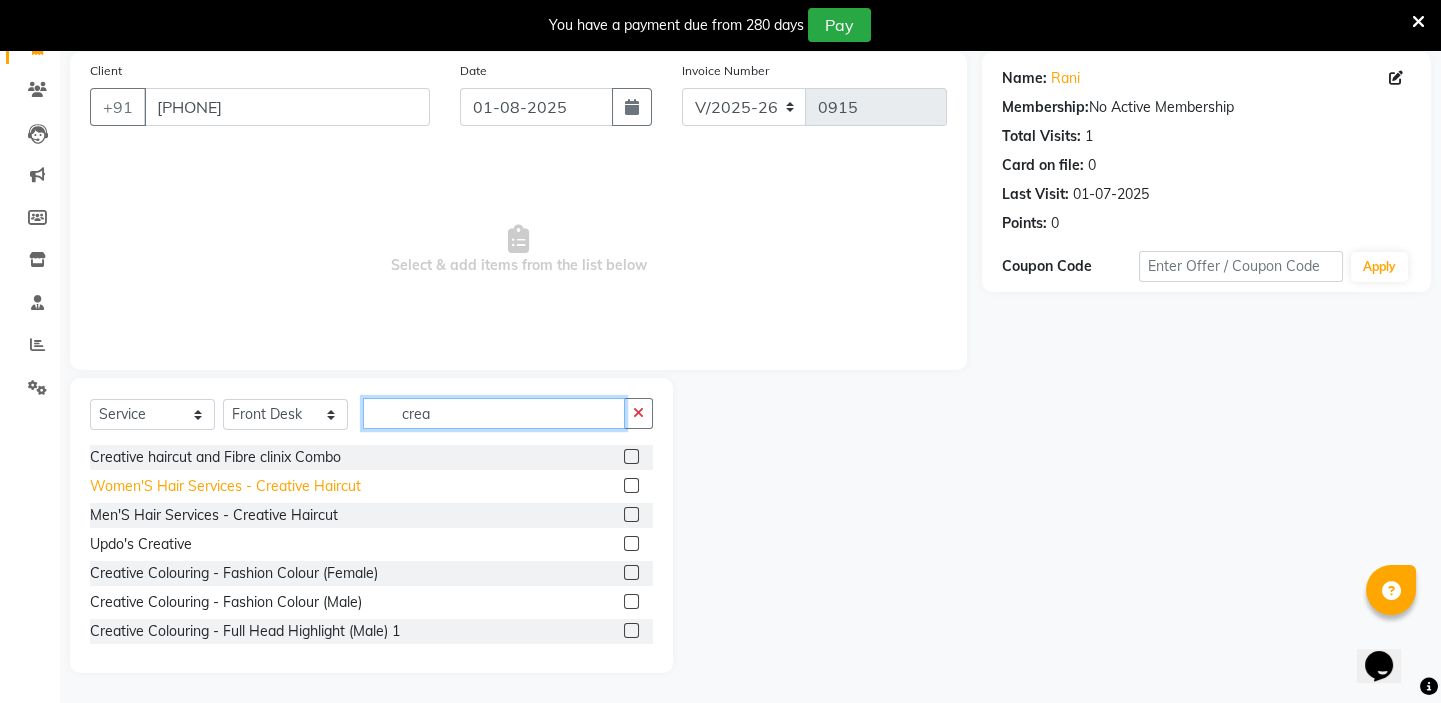 type on "crea" 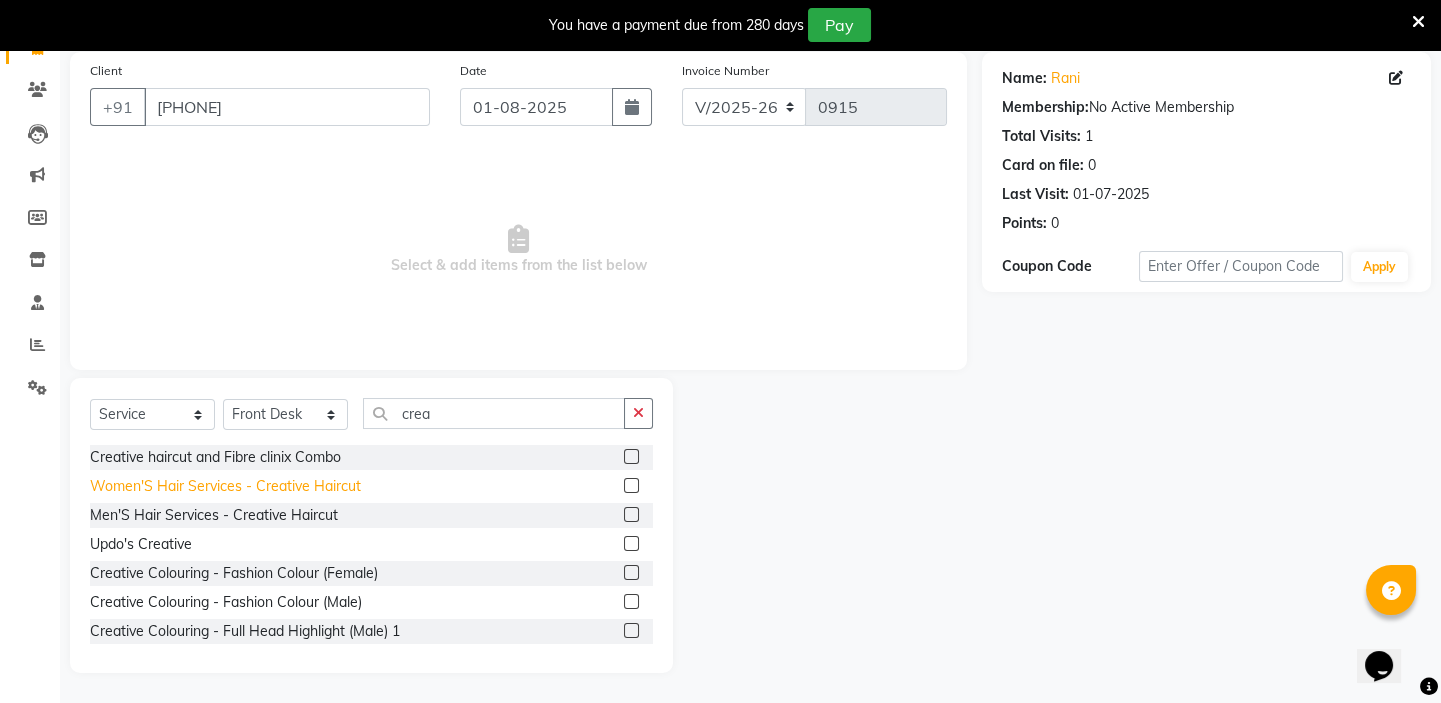 click on "Women'S Hair Services - Creative Haircut" 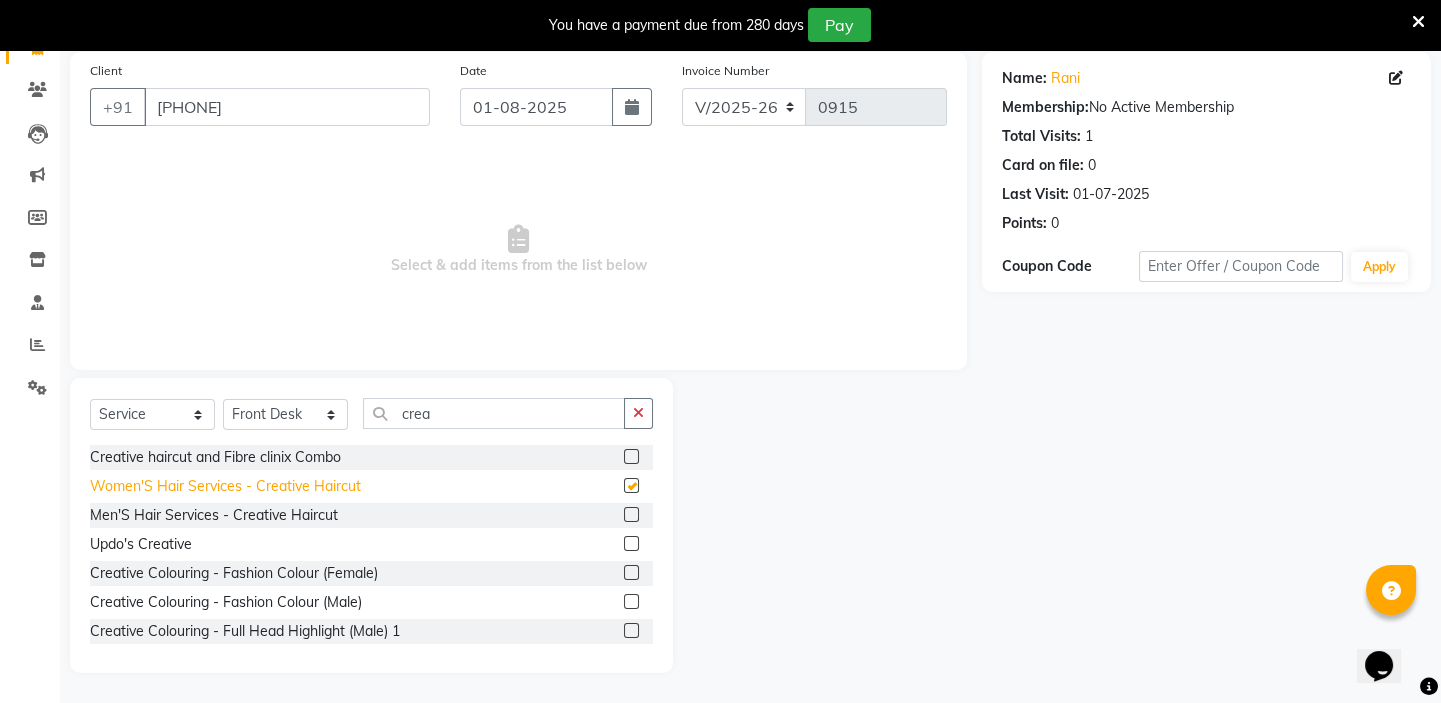 checkbox on "false" 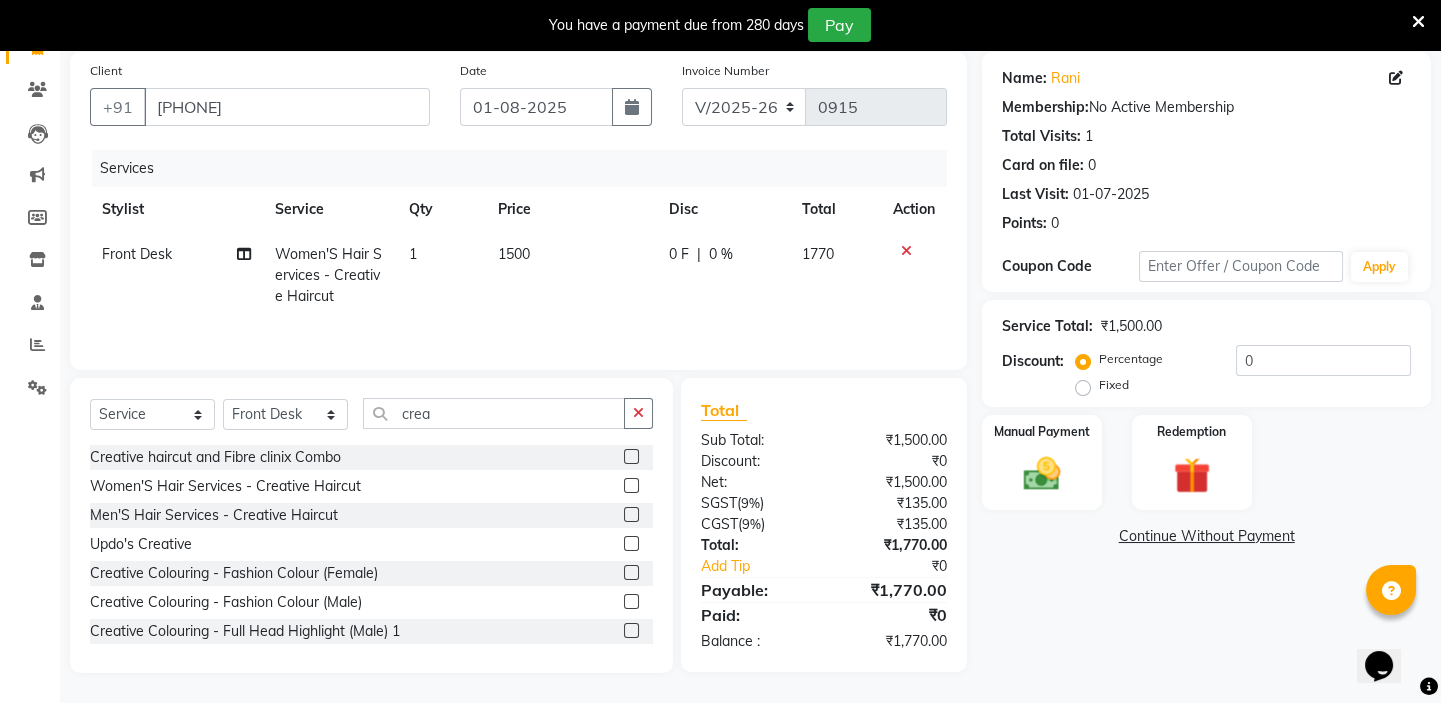 click 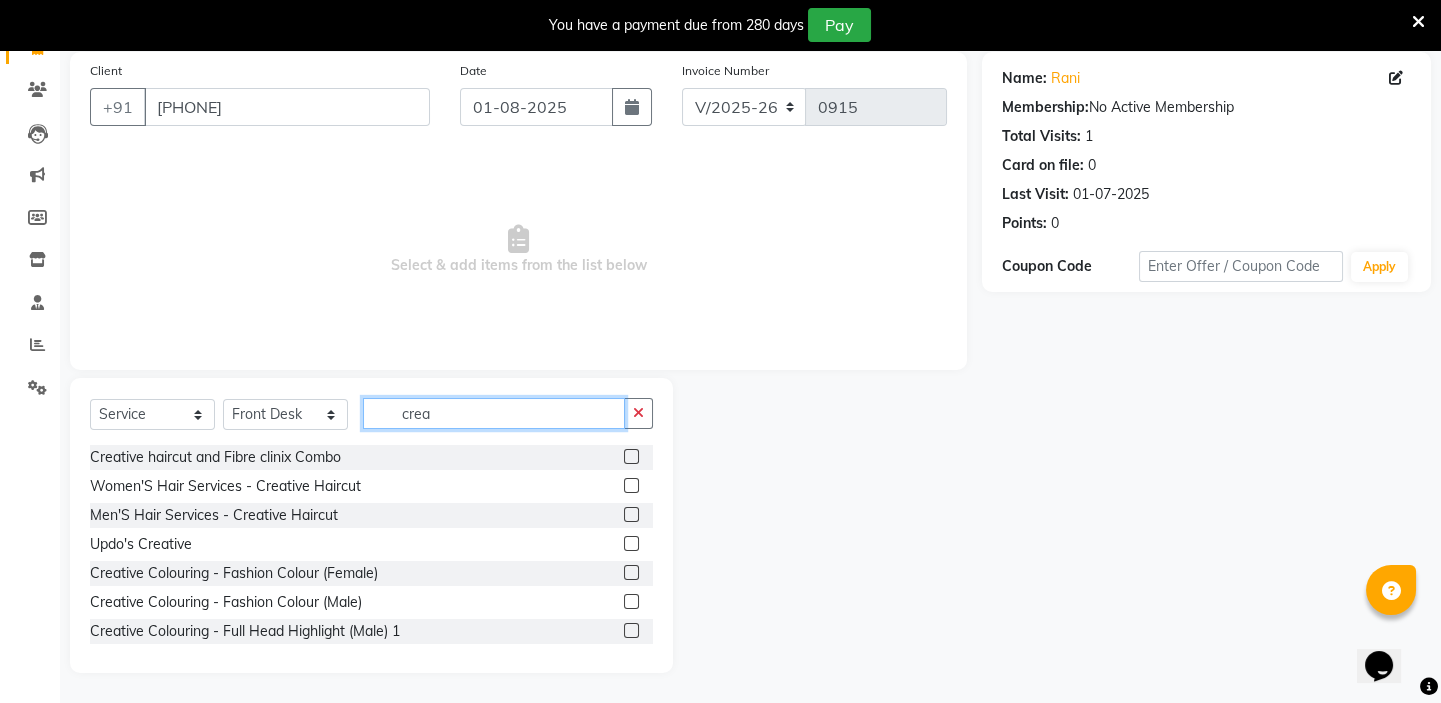 drag, startPoint x: 452, startPoint y: 413, endPoint x: 382, endPoint y: 389, distance: 74 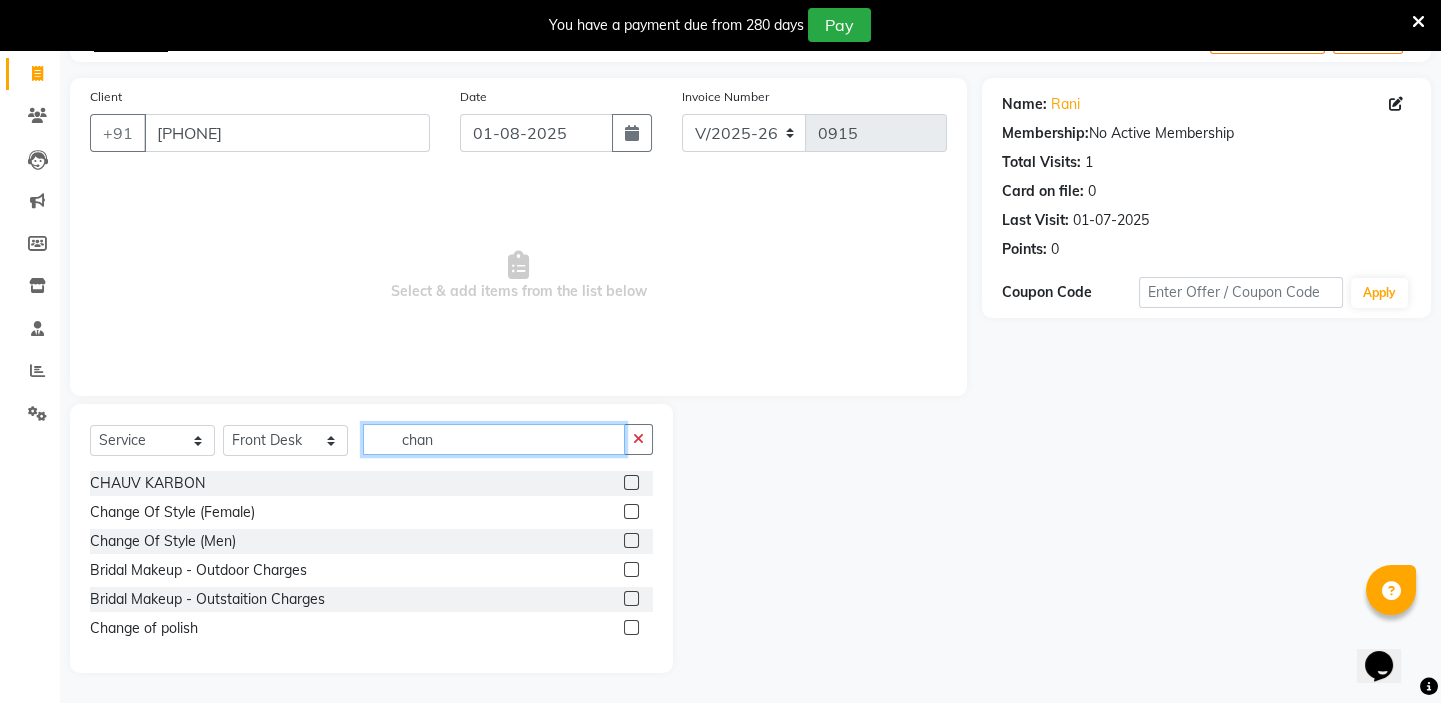 scroll, scrollTop: 50, scrollLeft: 0, axis: vertical 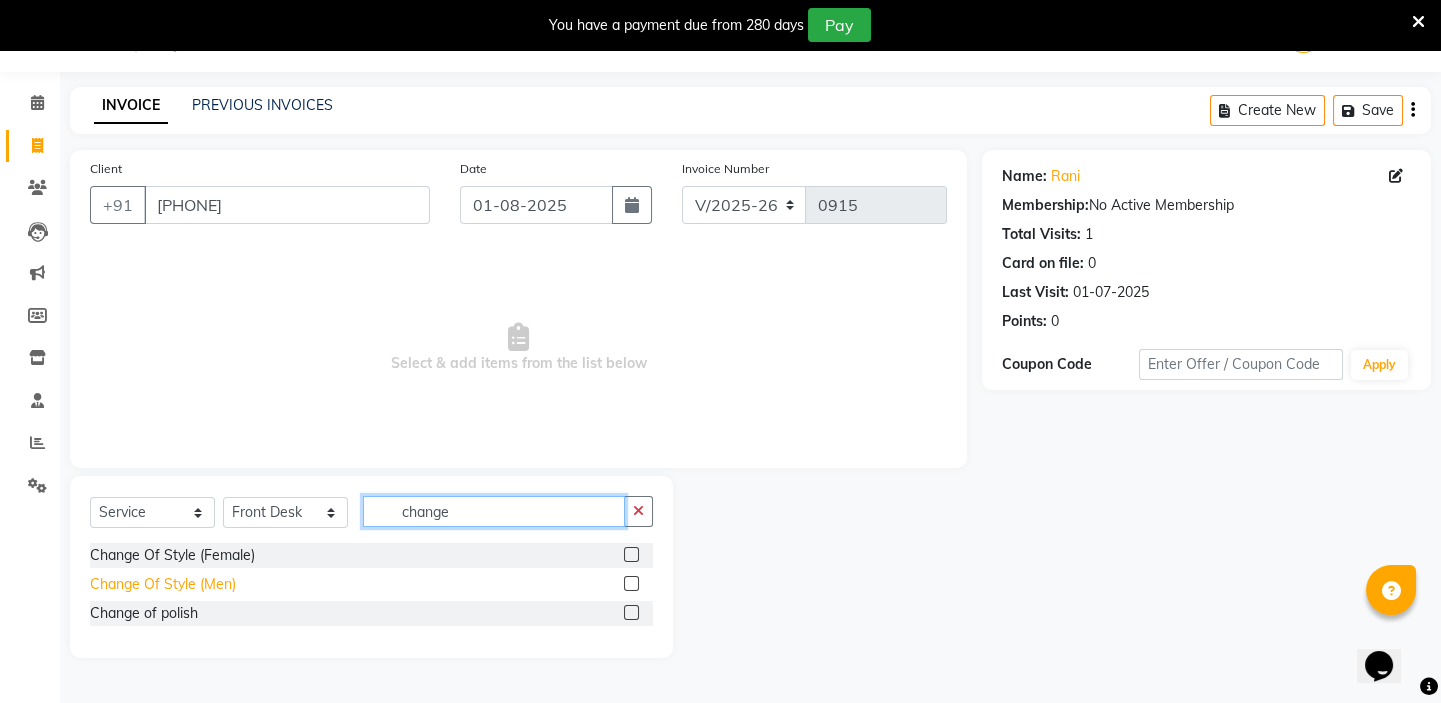 type on "change" 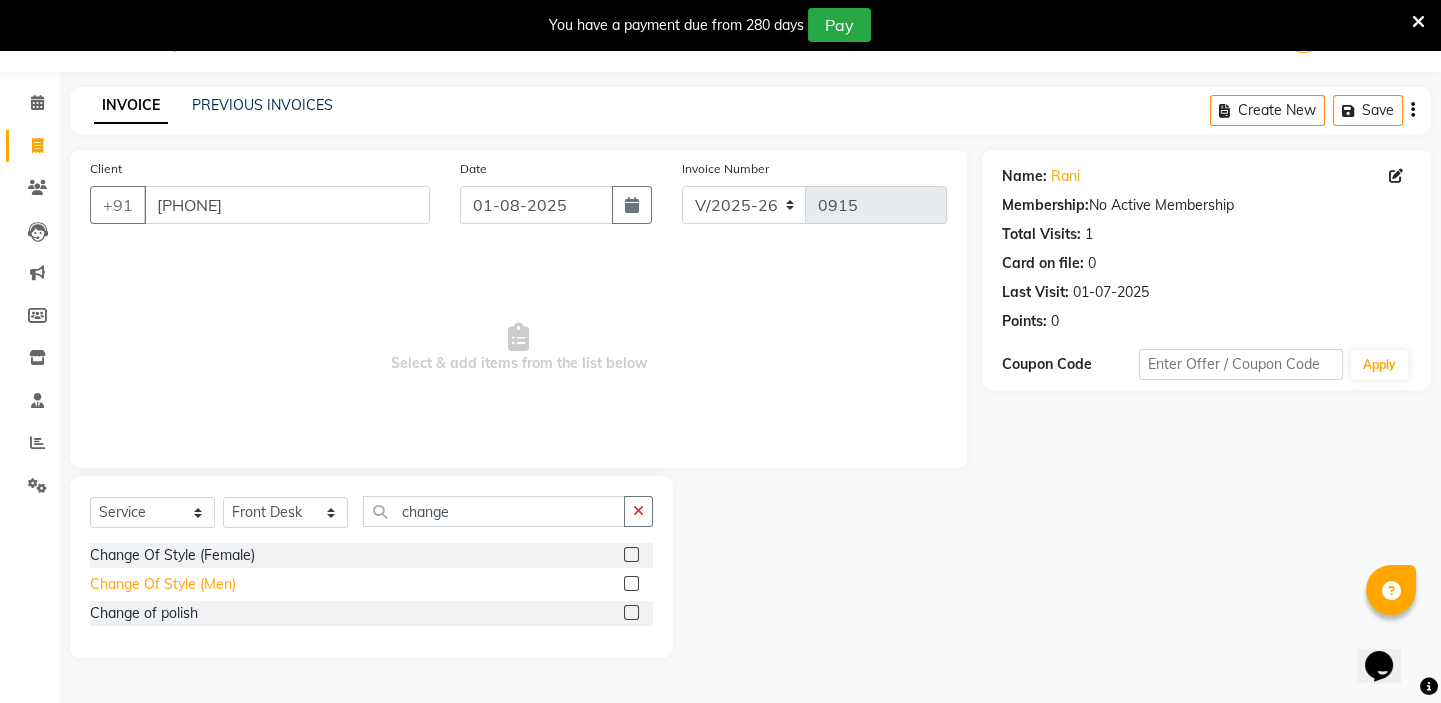 click on "Change Of Style (Men)" 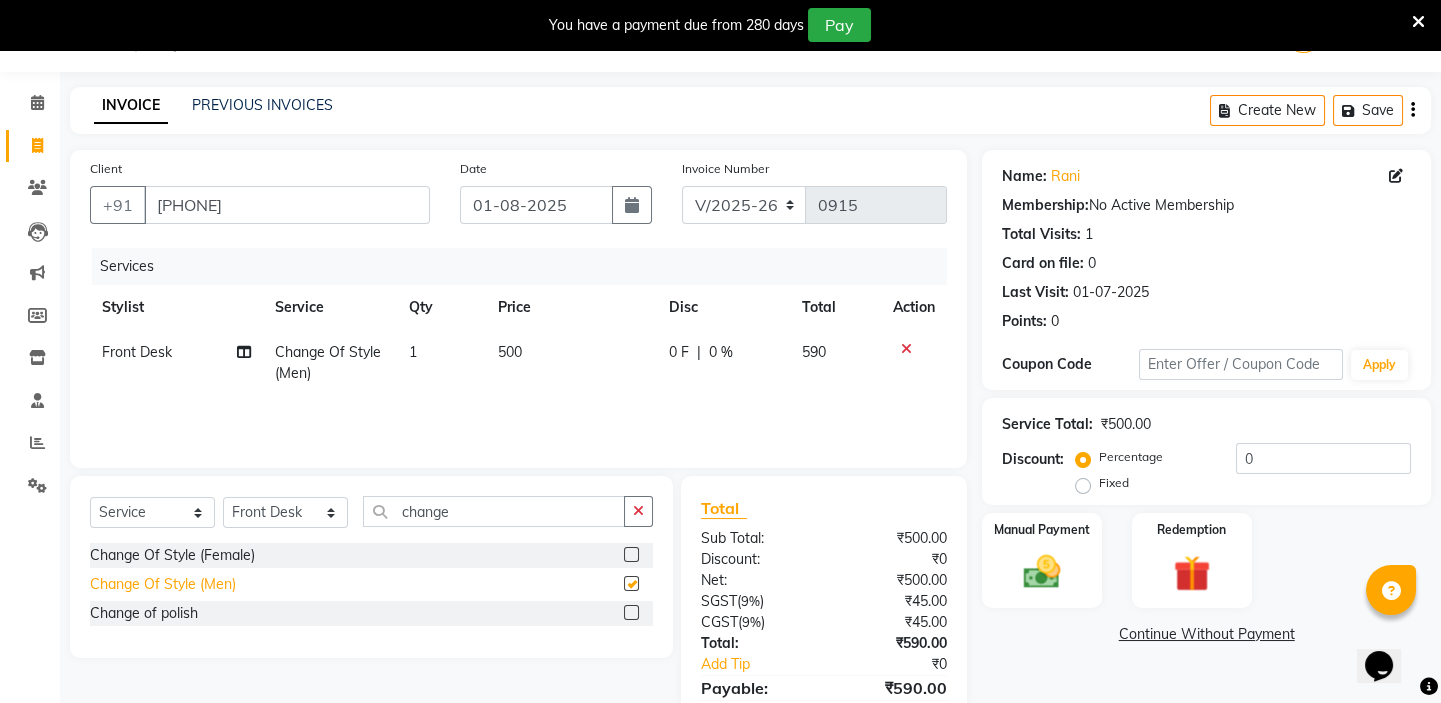 checkbox on "false" 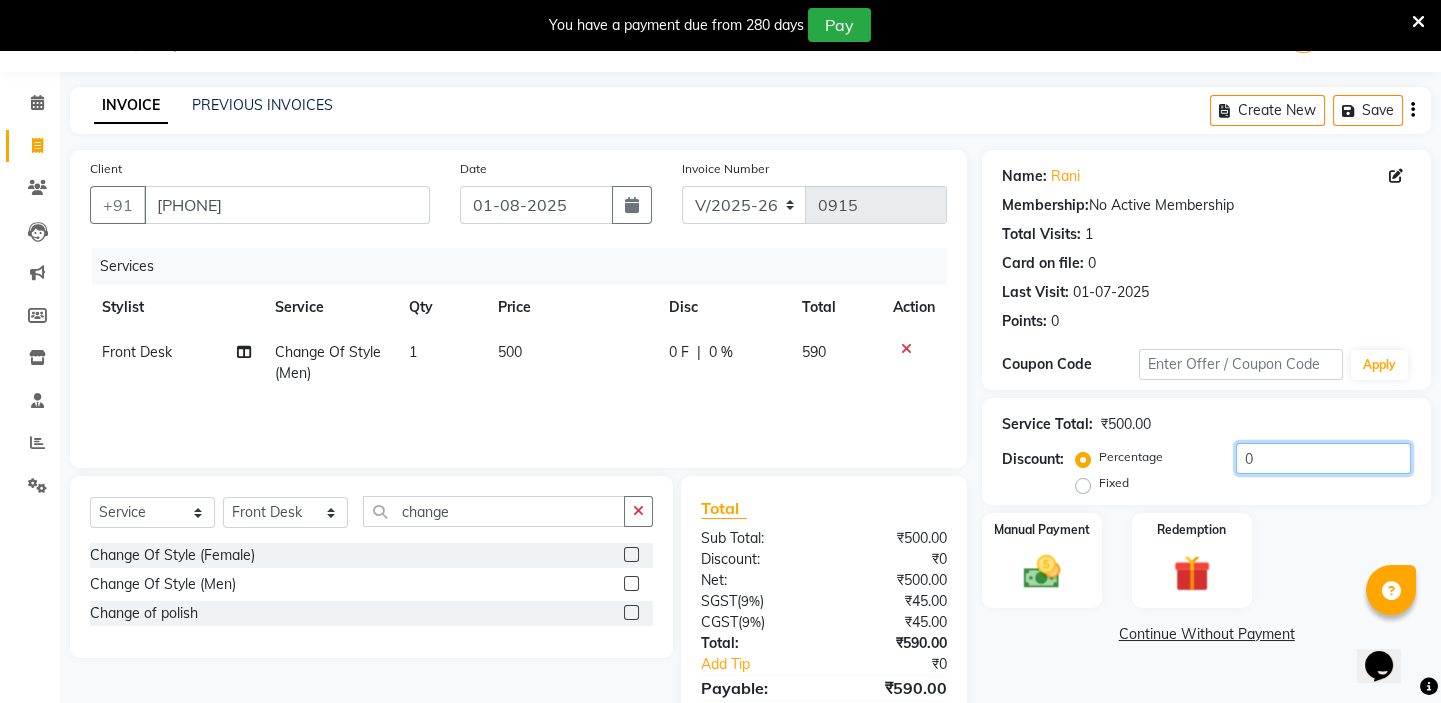 click on "Name: [FIRST] Membership: No Active Membership Total Visits: 1 Card on file: 0 Last Visit: [DATE] Points: 0 Coupon Code Apply Service Total: ₹500.00 Discount: Percentage Fixed 0 Manual Payment Redemption Continue Without Payment" 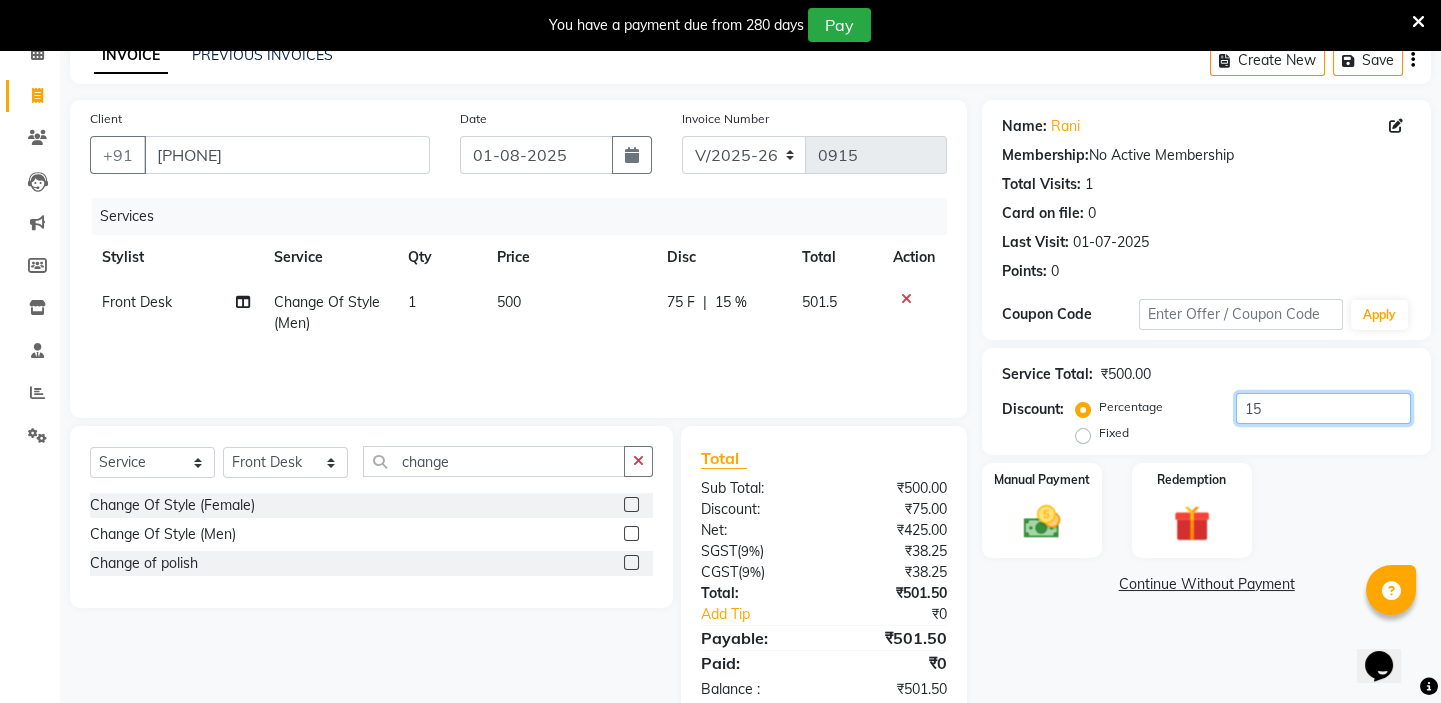 scroll, scrollTop: 148, scrollLeft: 0, axis: vertical 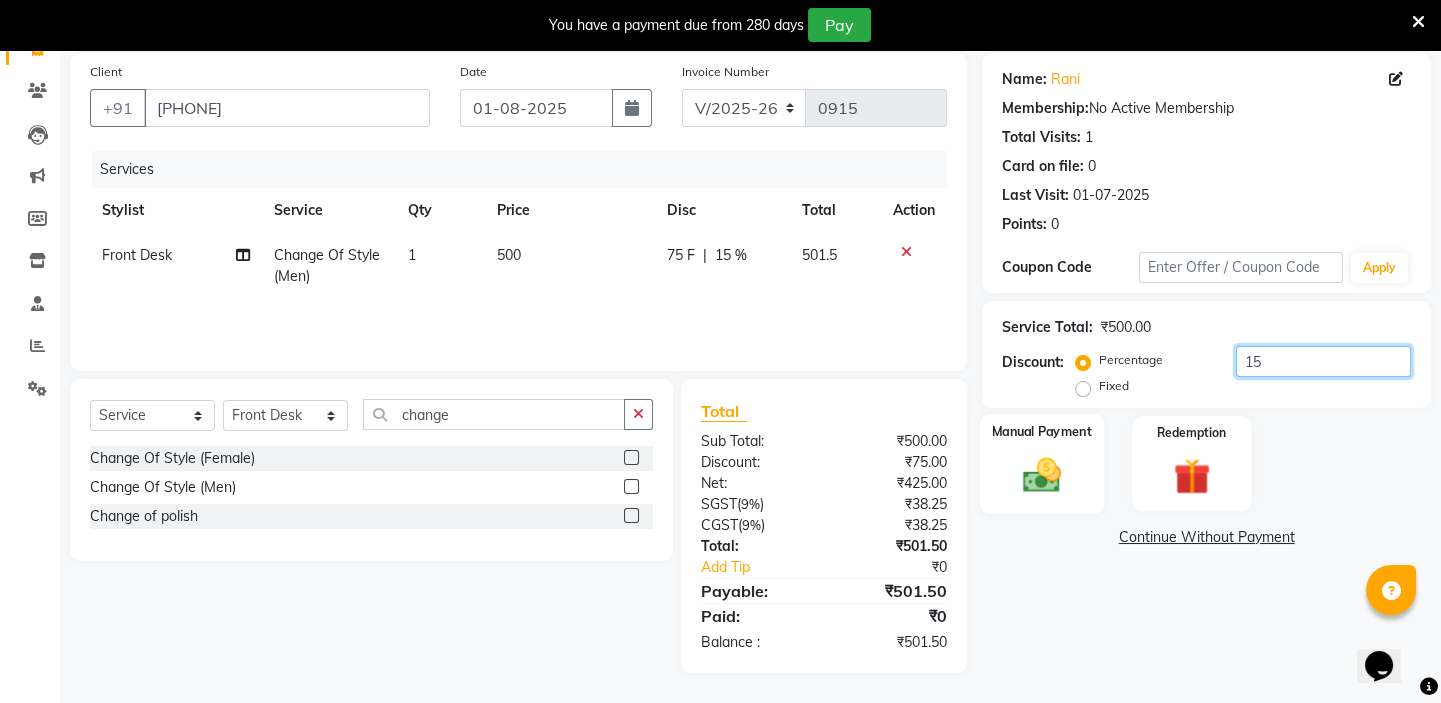 type on "15" 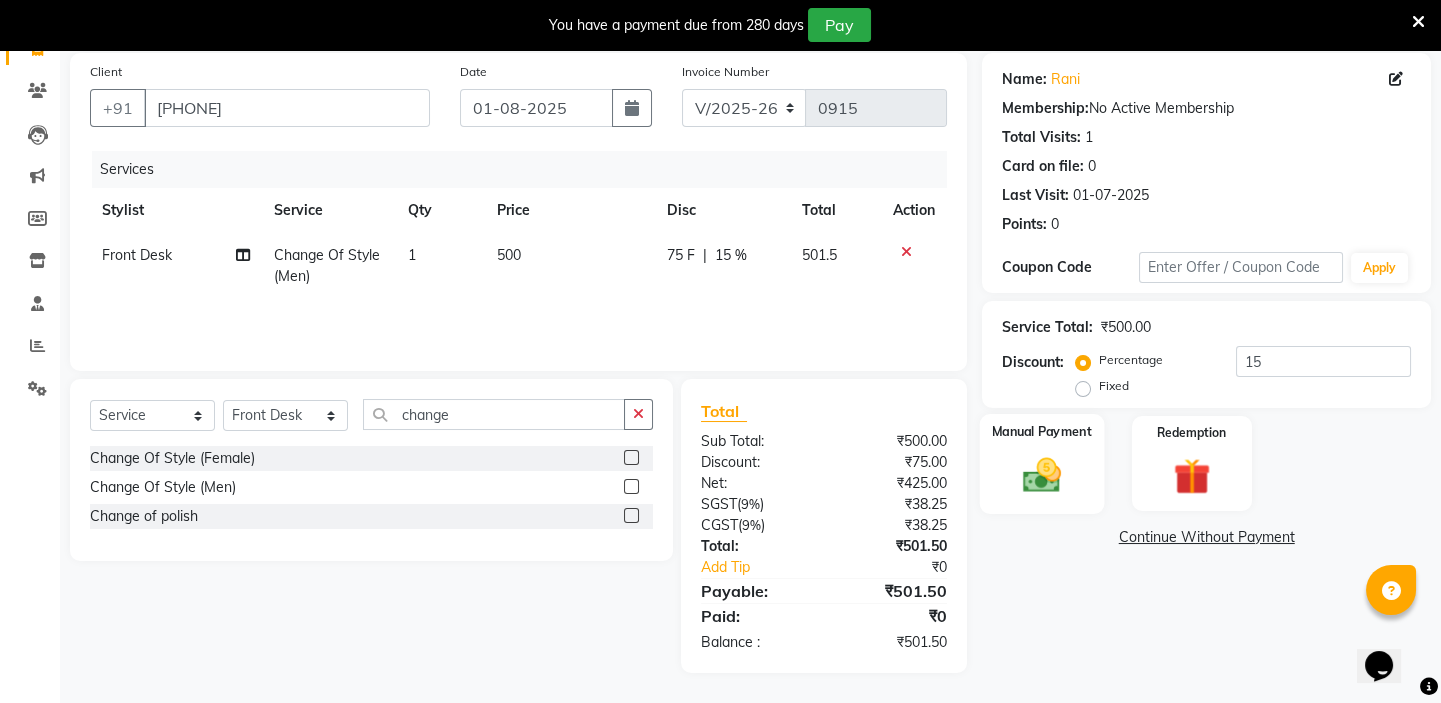 click 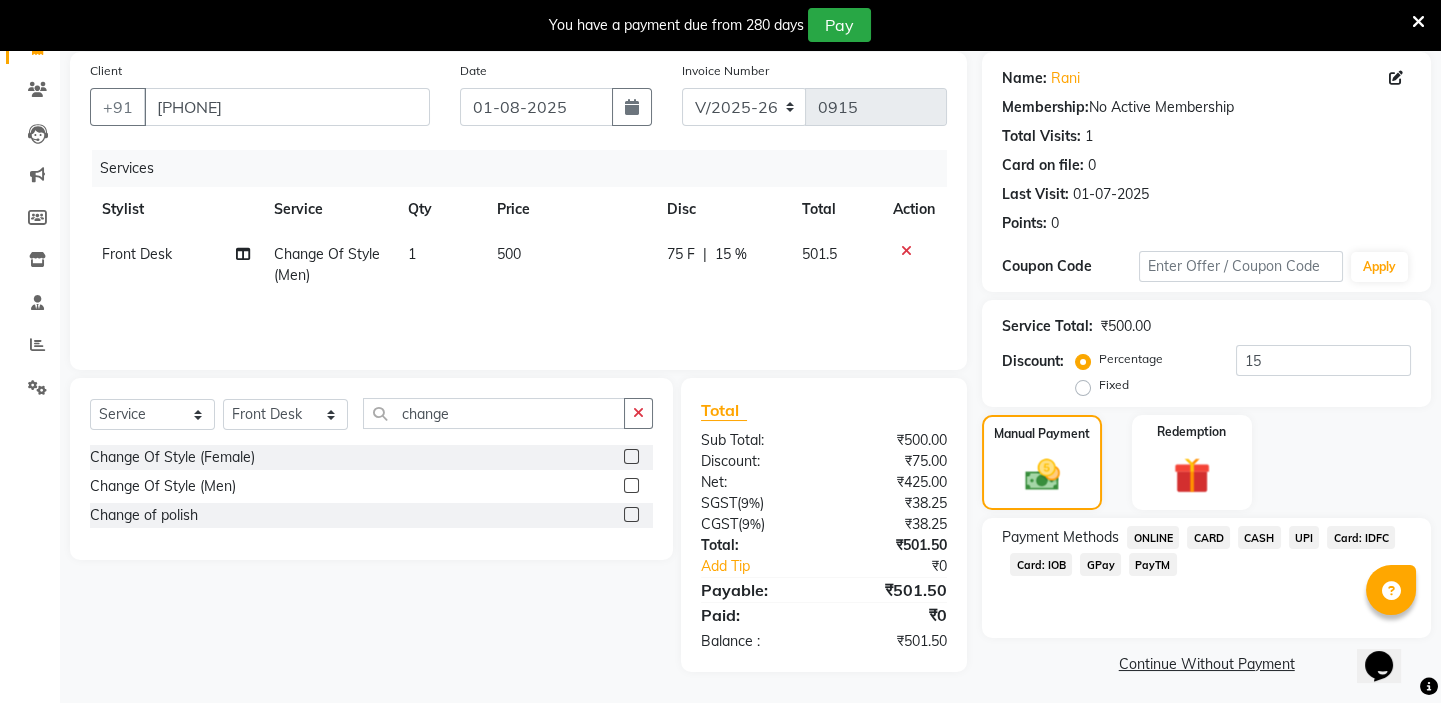 click on "UPI" 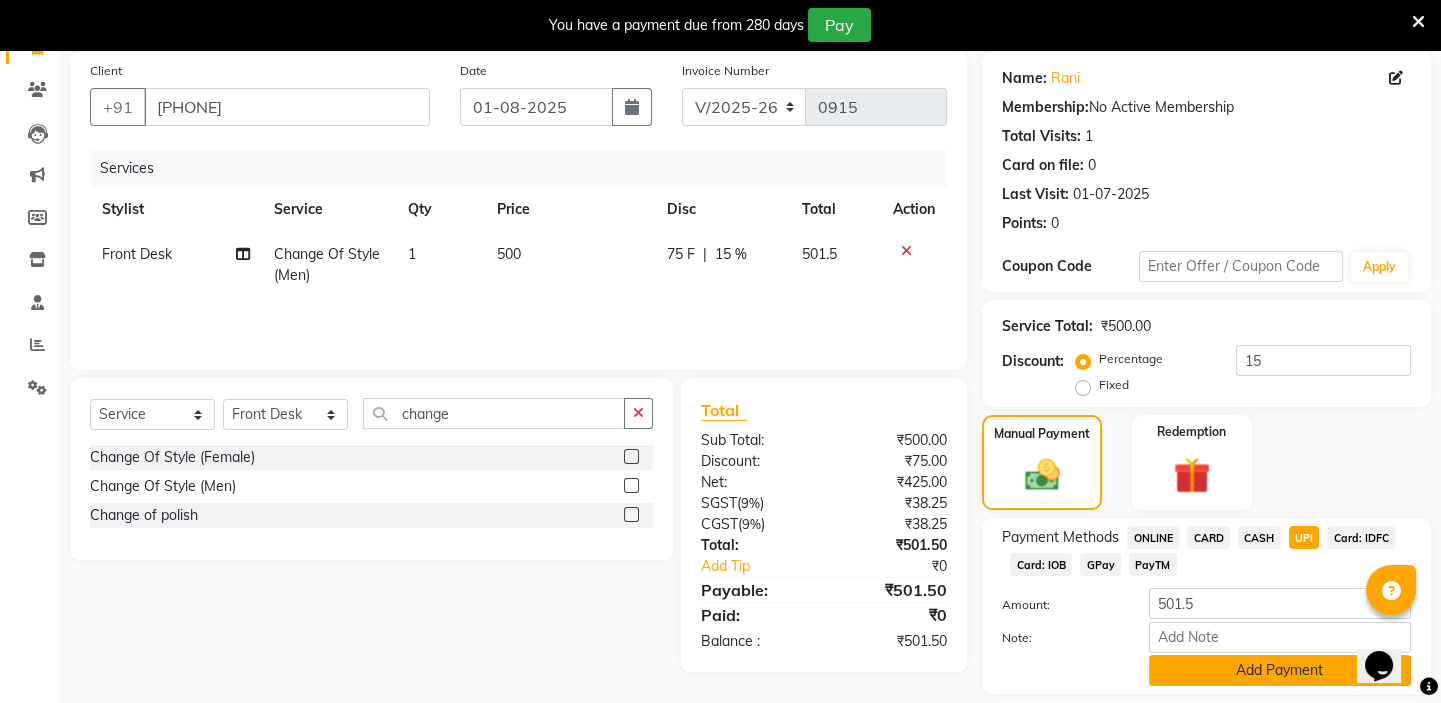 click on "Add Payment" 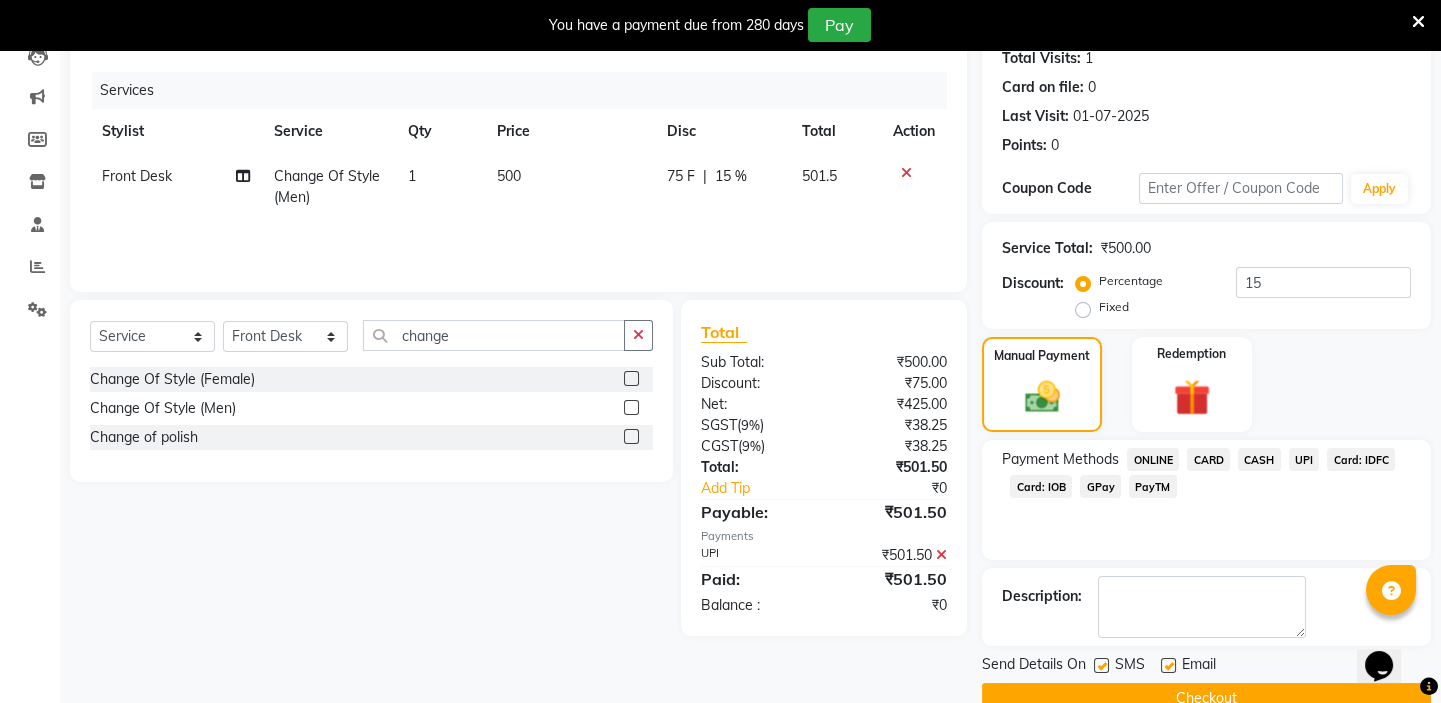 scroll, scrollTop: 266, scrollLeft: 0, axis: vertical 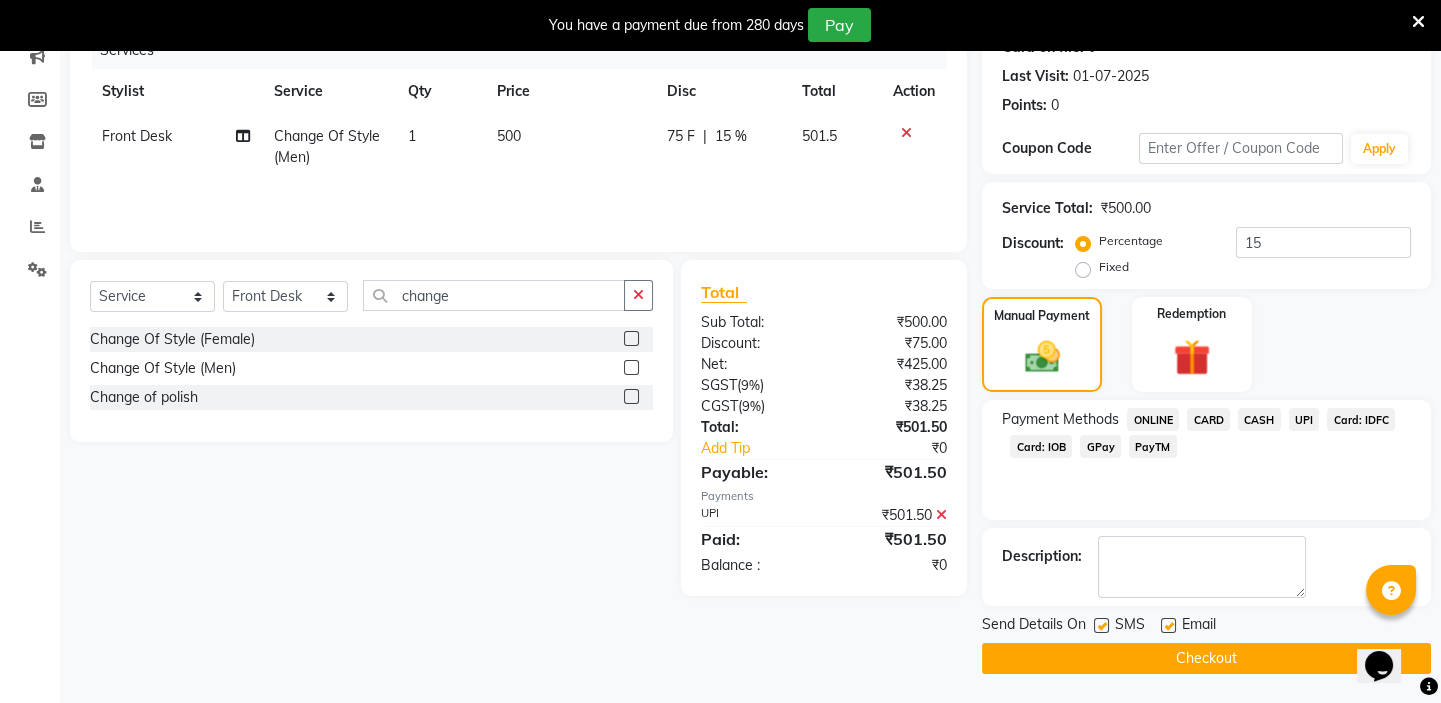 click on "Checkout" 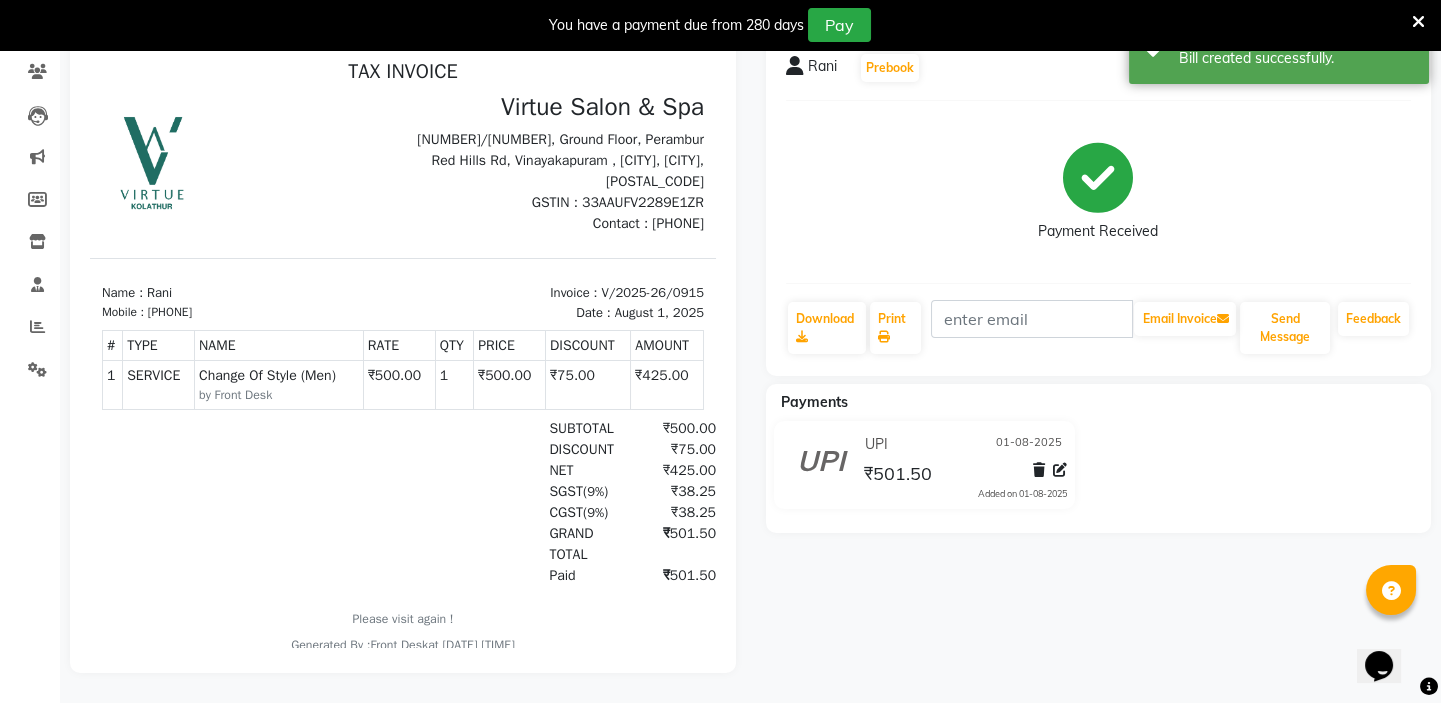 scroll, scrollTop: 0, scrollLeft: 0, axis: both 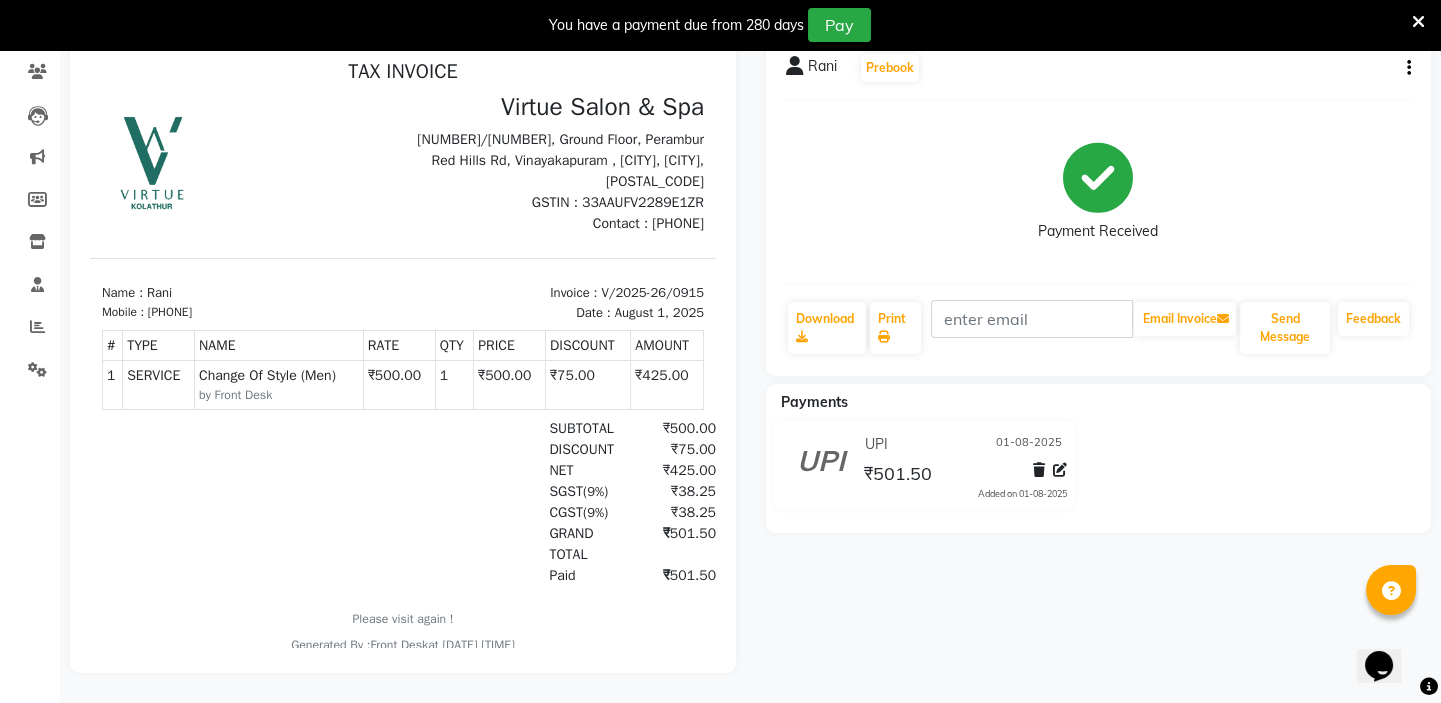 click at bounding box center (1418, 22) 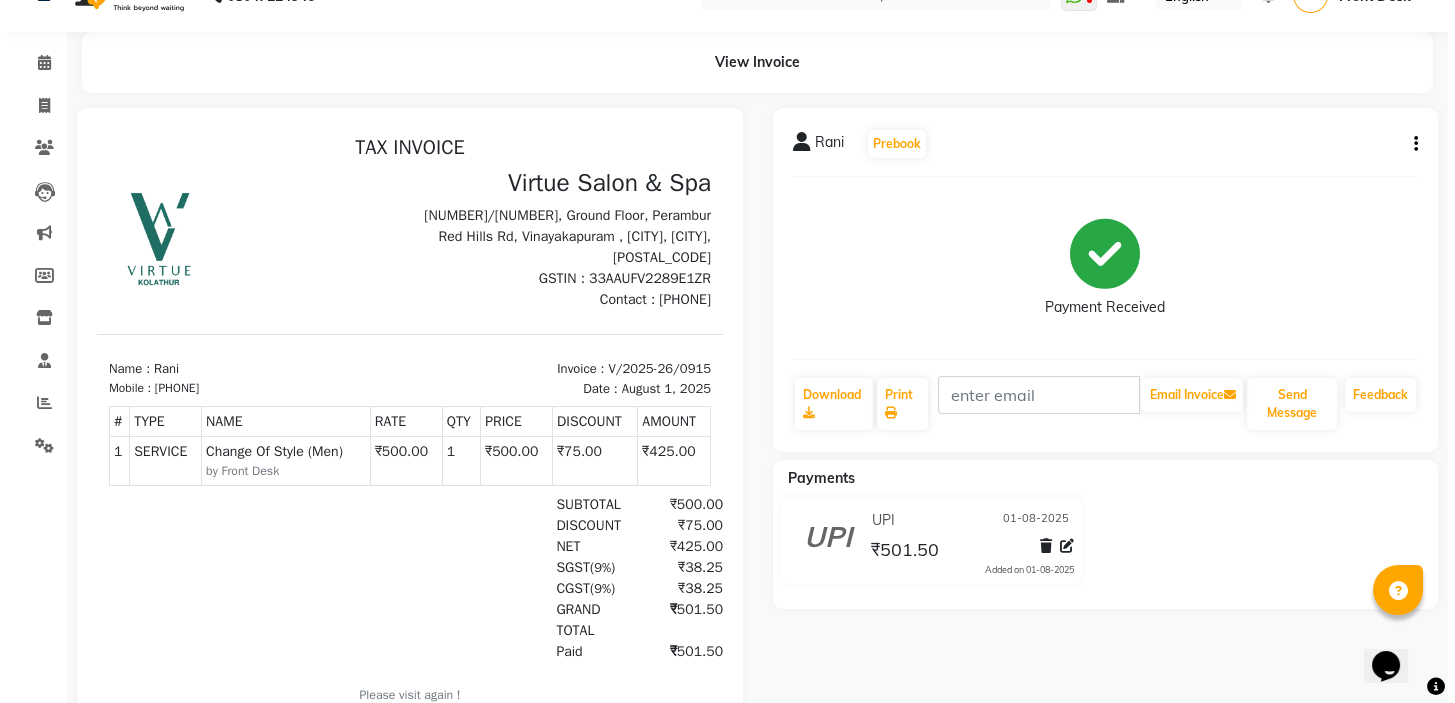 scroll, scrollTop: 0, scrollLeft: 0, axis: both 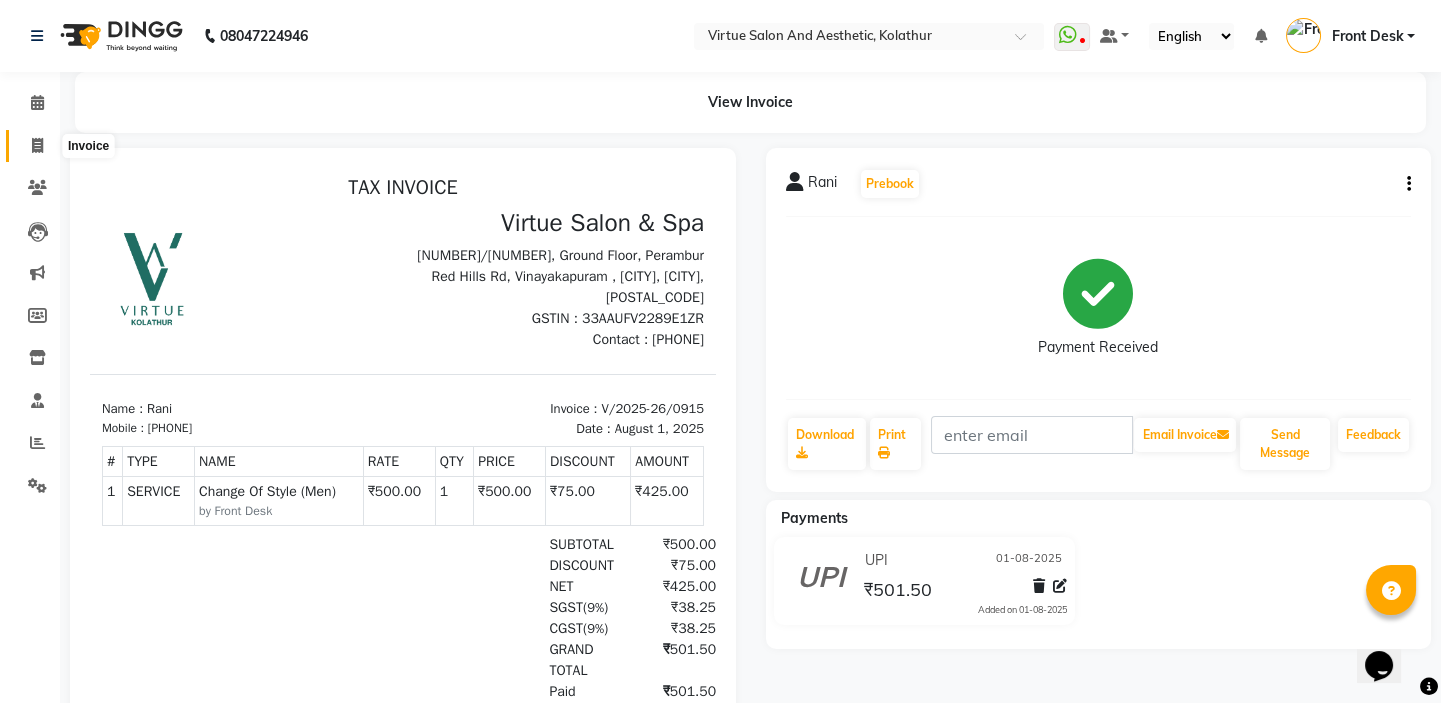click 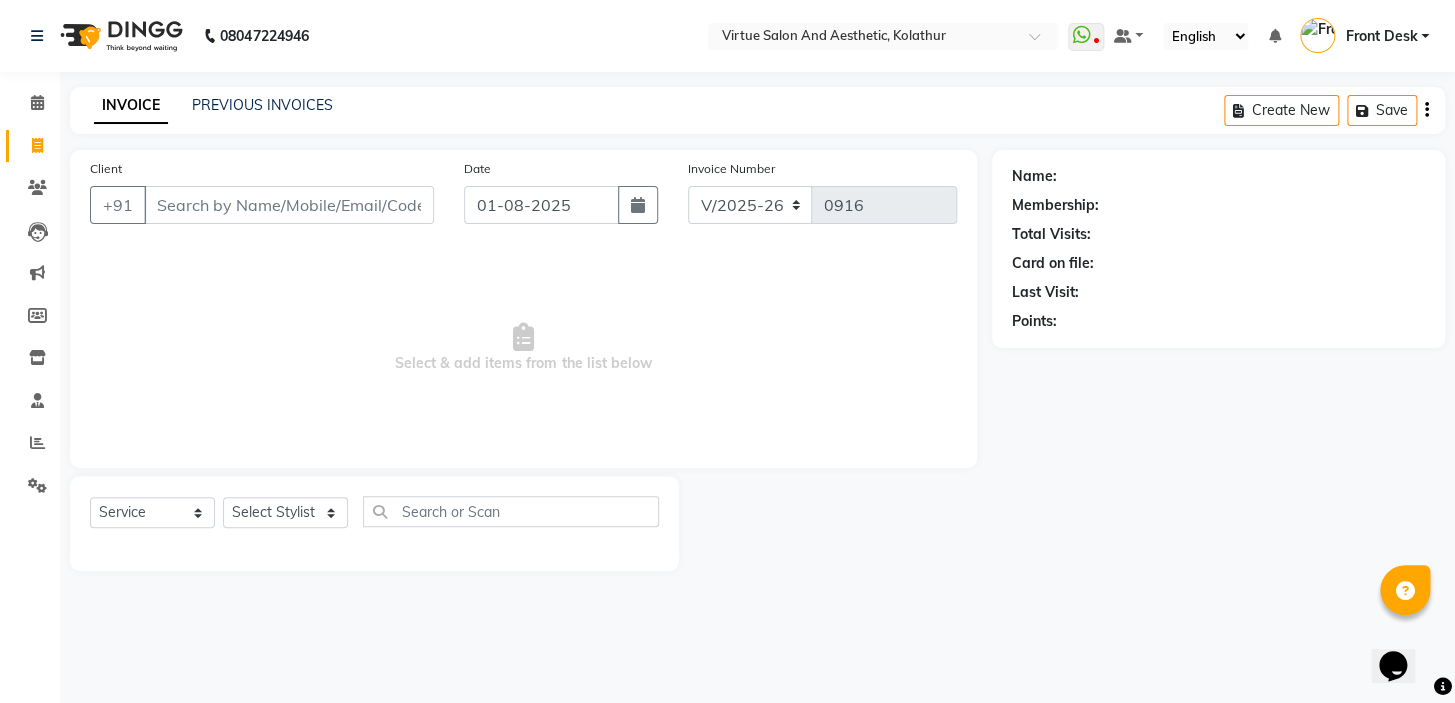 click on "Select & add items from the list below" at bounding box center [523, 348] 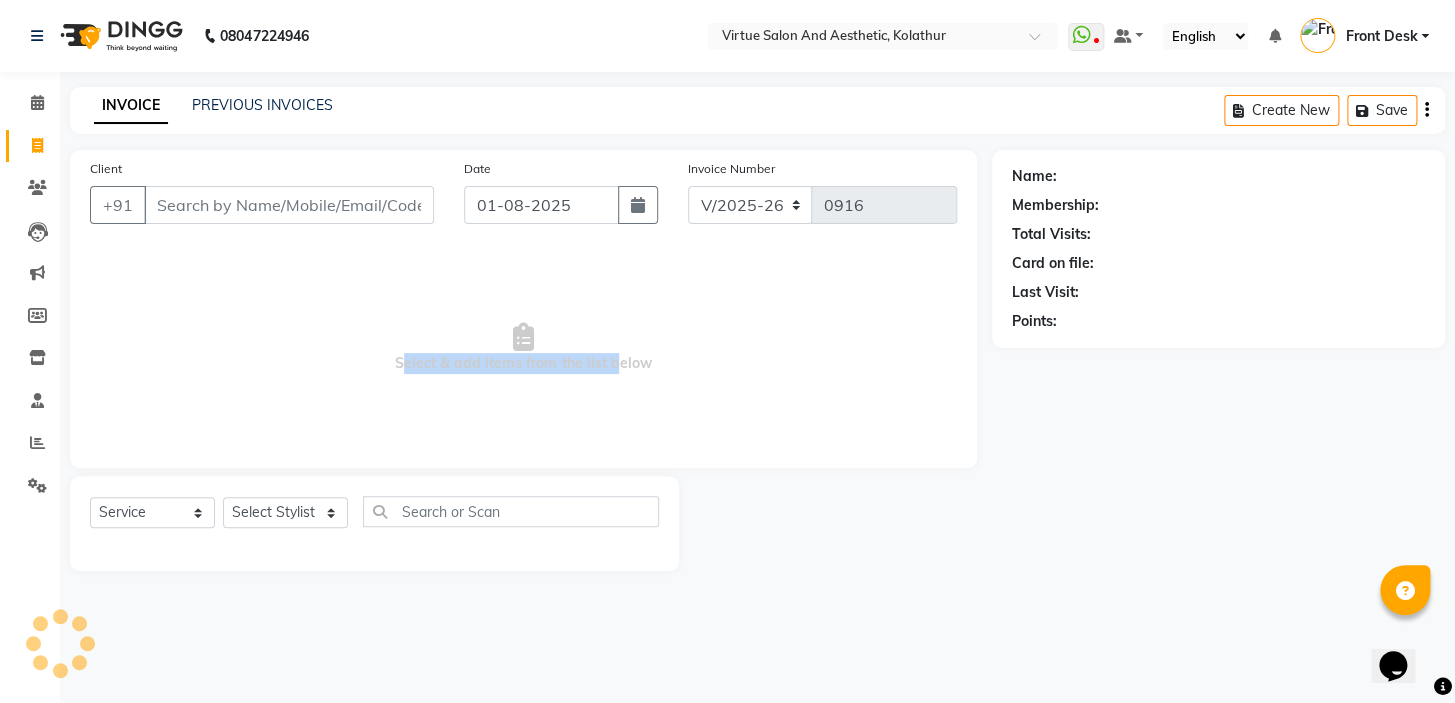 drag, startPoint x: 352, startPoint y: 372, endPoint x: 727, endPoint y: 378, distance: 375.048 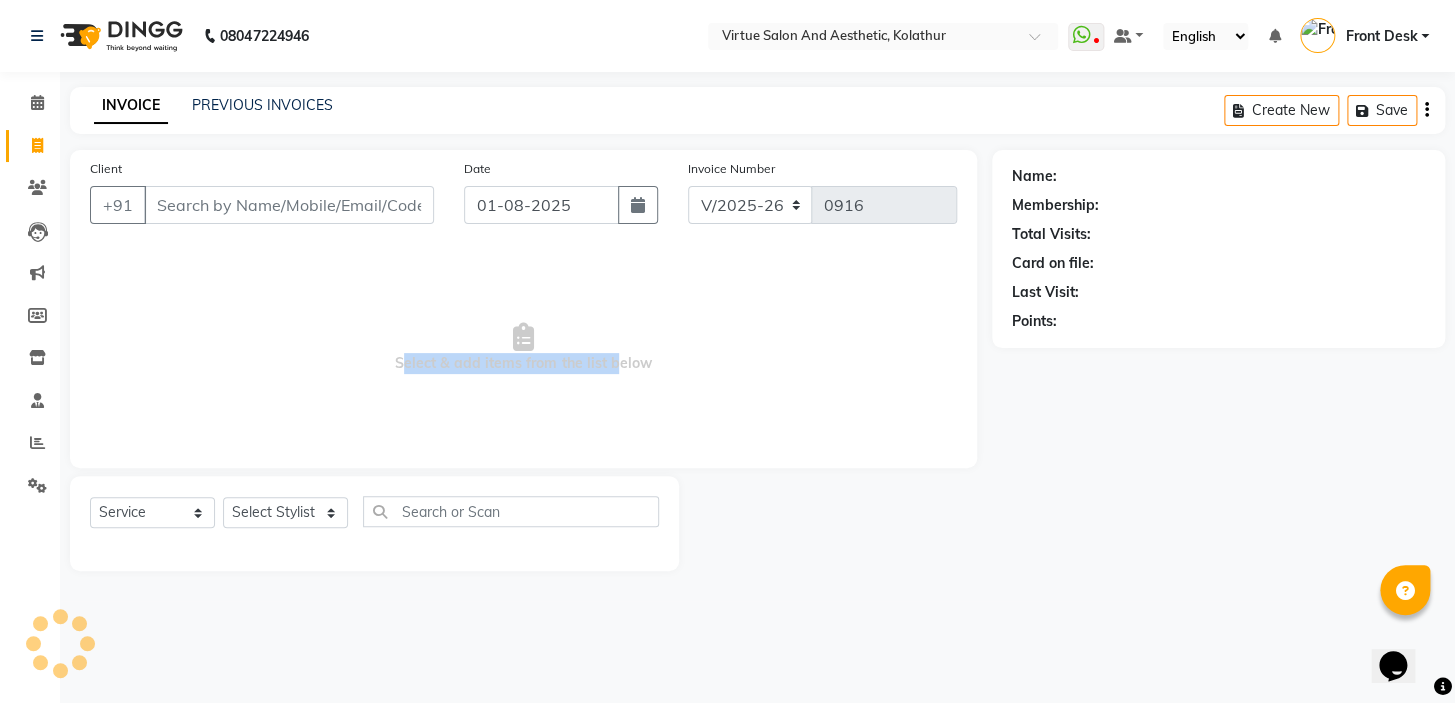 click on "Select & add items from the list below" at bounding box center (523, 348) 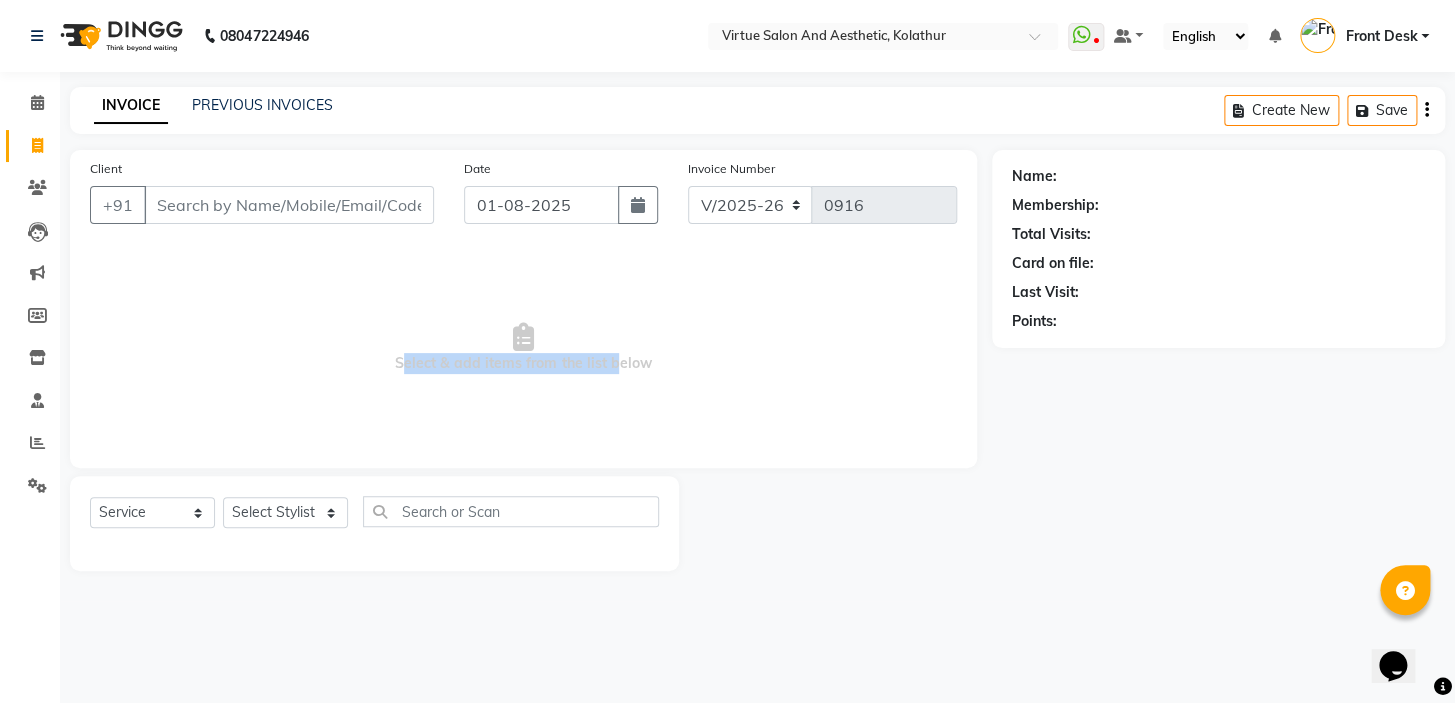 click on "Select & add items from the list below" at bounding box center [523, 348] 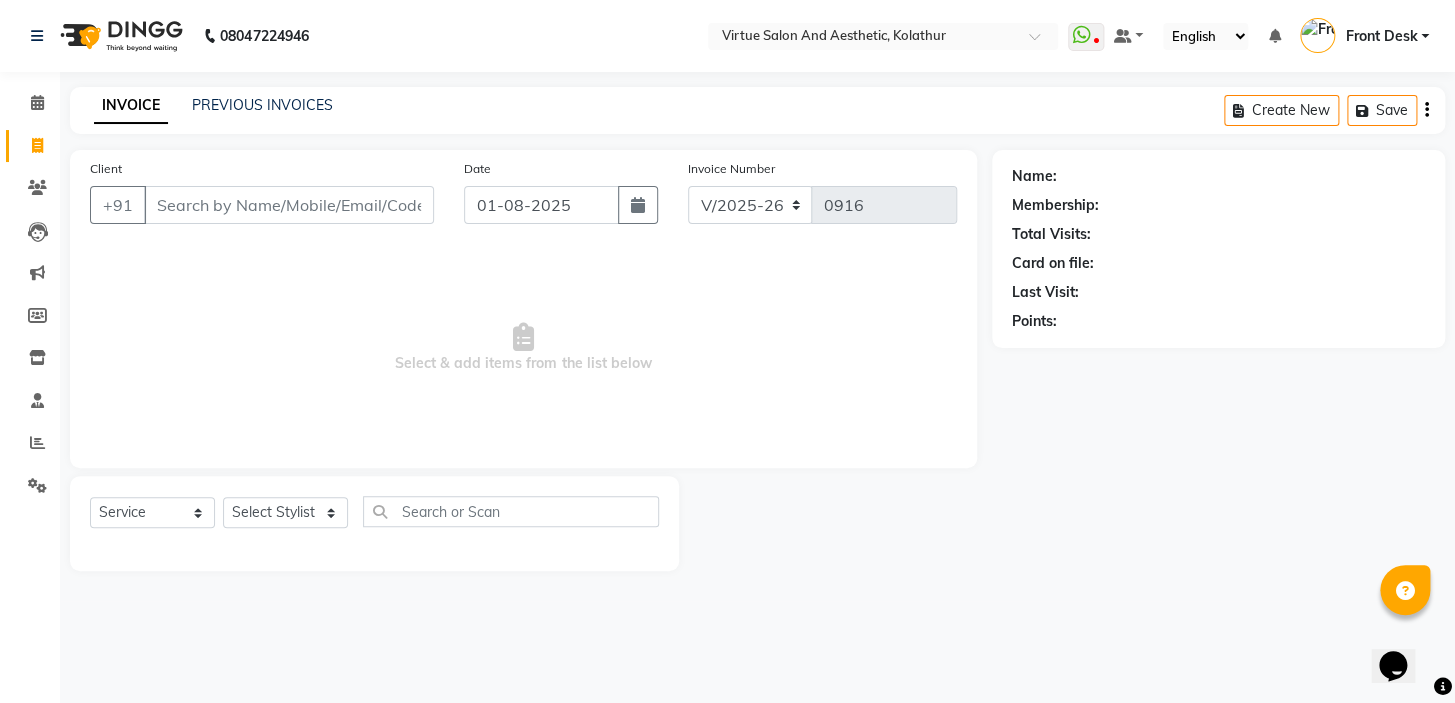 drag, startPoint x: 714, startPoint y: 370, endPoint x: 393, endPoint y: 370, distance: 321 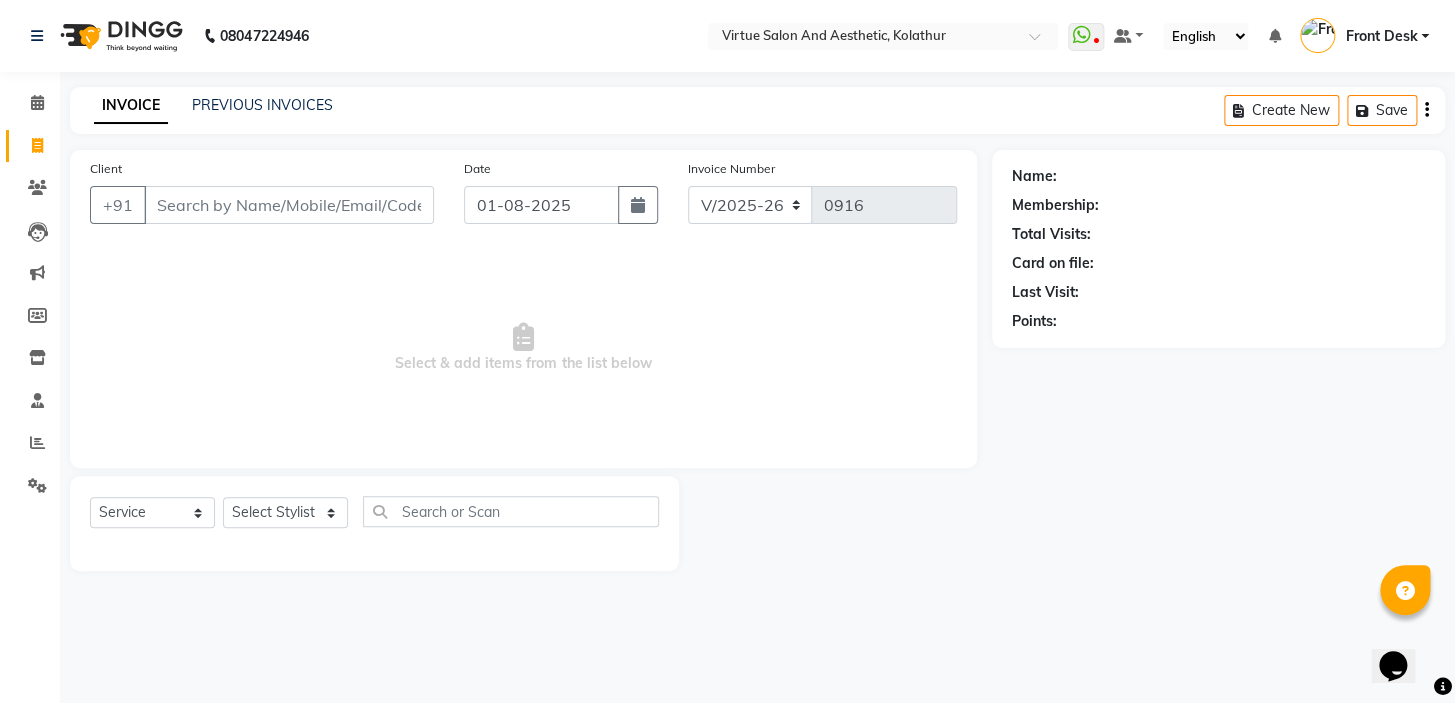 drag, startPoint x: 722, startPoint y: 353, endPoint x: 695, endPoint y: 324, distance: 39.623226 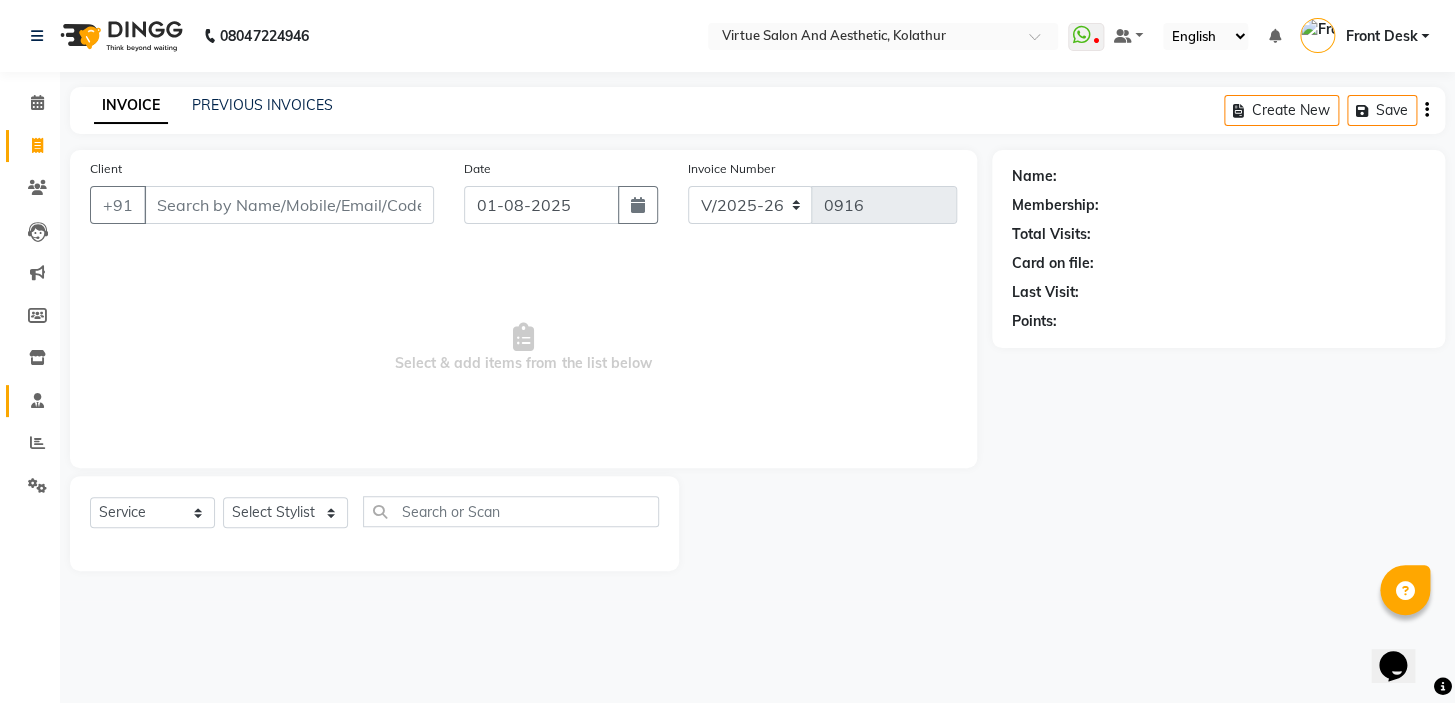 click on "Client +91 Date [DATE] Invoice Number V/2025 V/2025-26 0916 Select & add items from the list below" 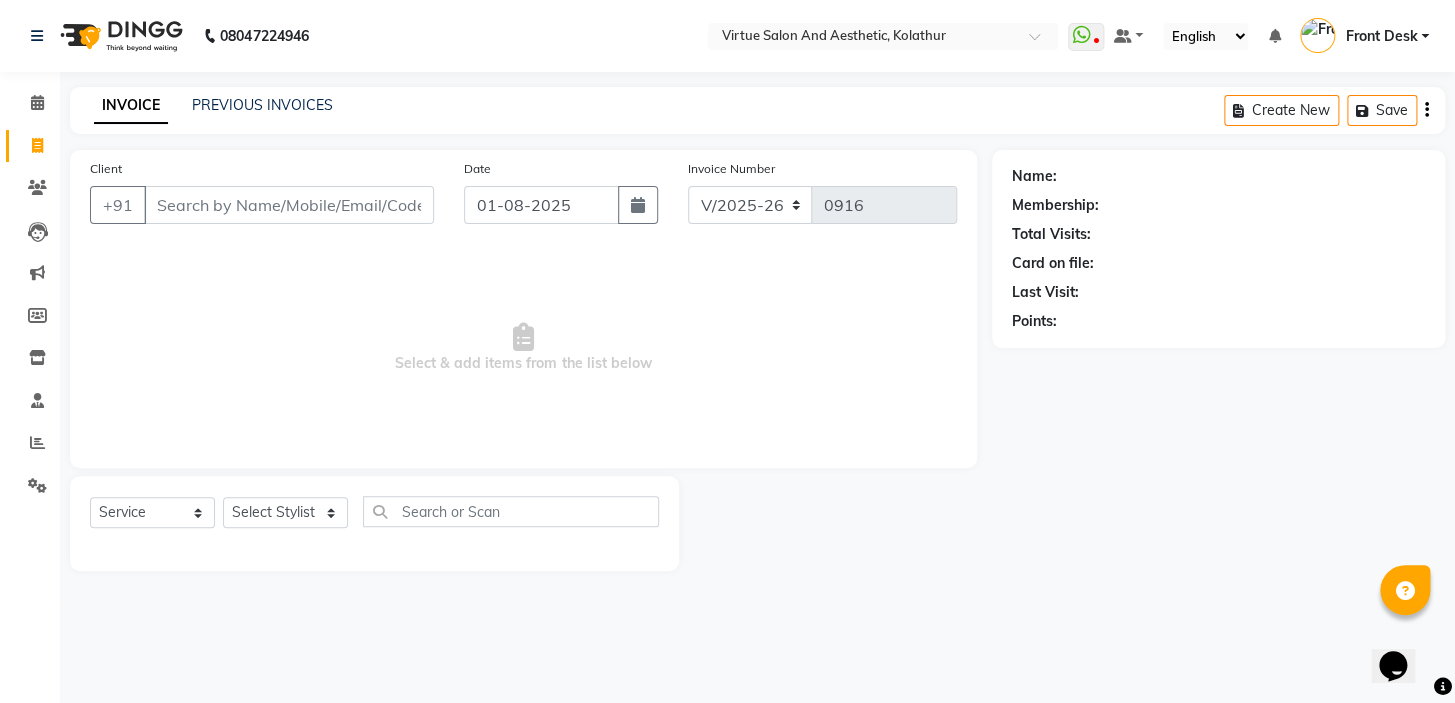 click on "Select & add items from the list below" at bounding box center (523, 348) 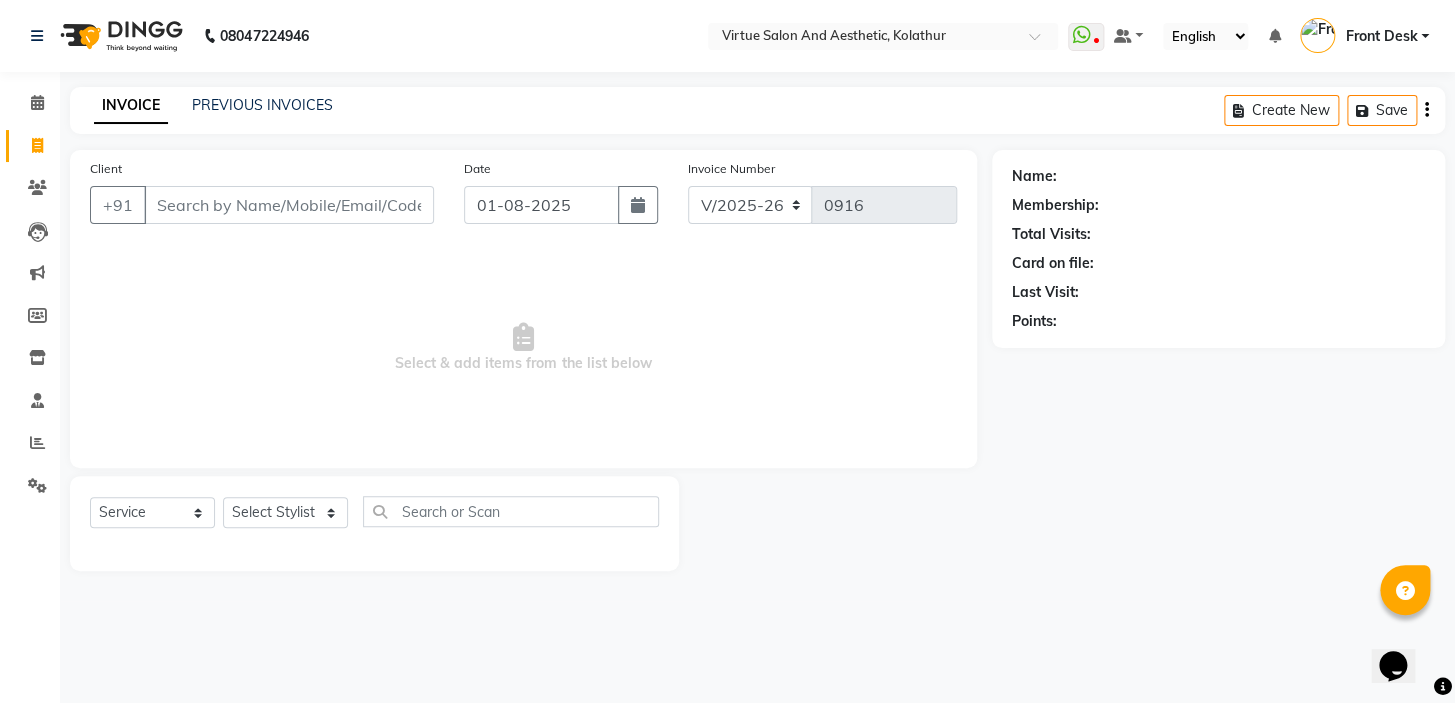 drag, startPoint x: 379, startPoint y: 370, endPoint x: 583, endPoint y: 342, distance: 205.9126 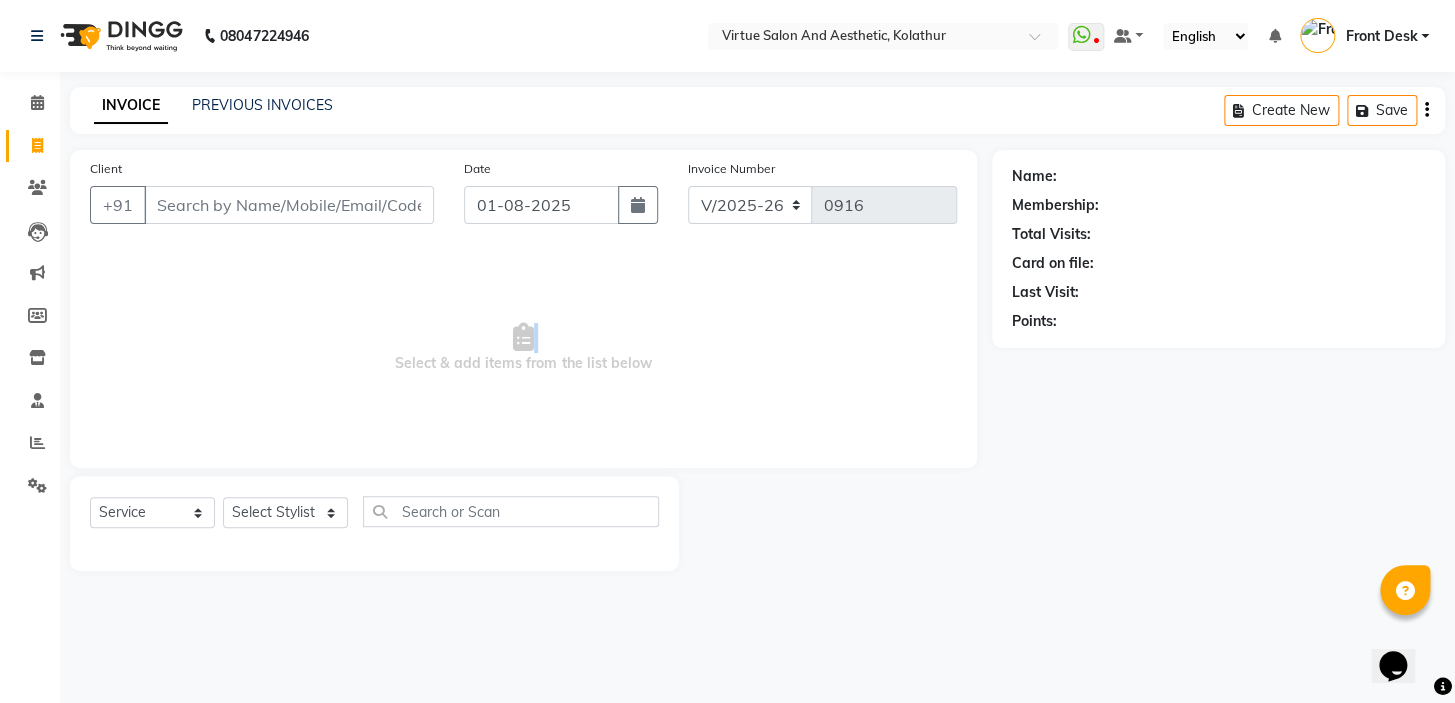 click on "Select & add items from the list below" at bounding box center [523, 348] 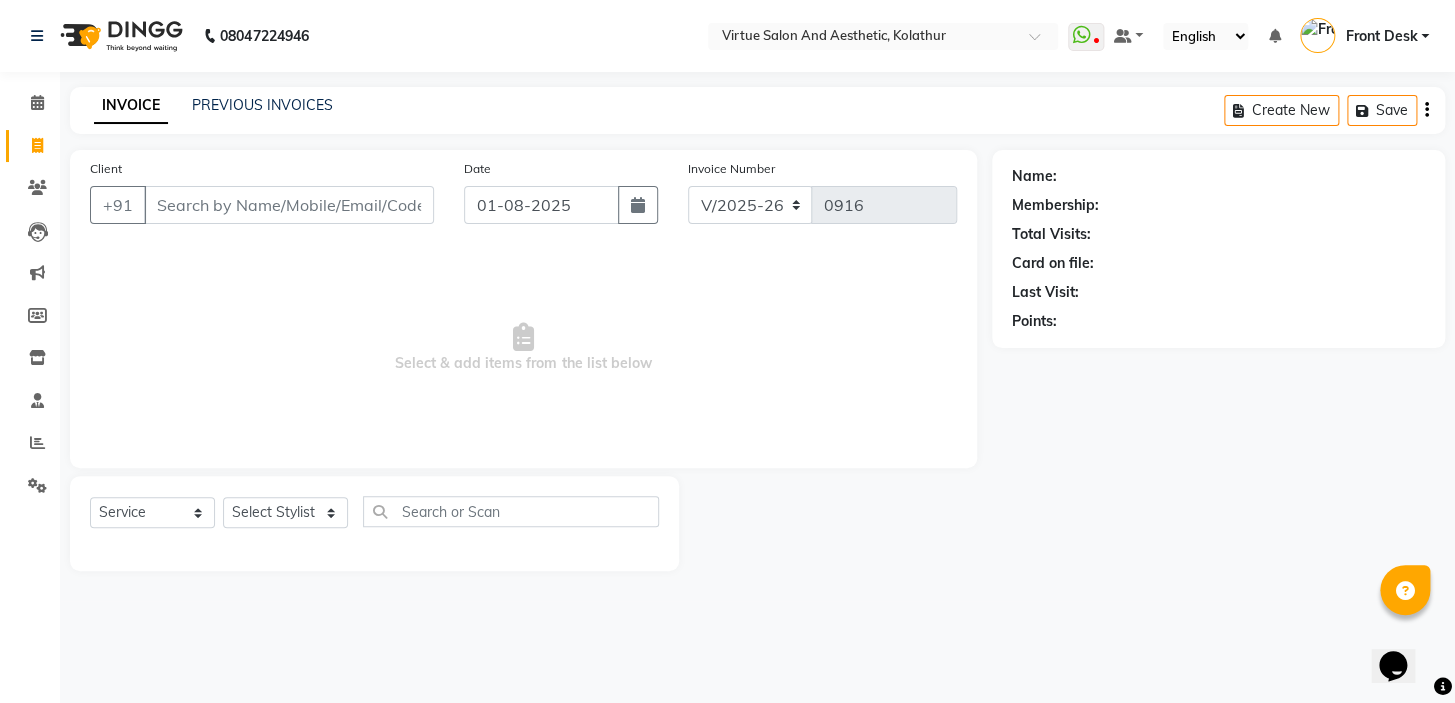 drag, startPoint x: 663, startPoint y: 365, endPoint x: 370, endPoint y: 390, distance: 294.0646 